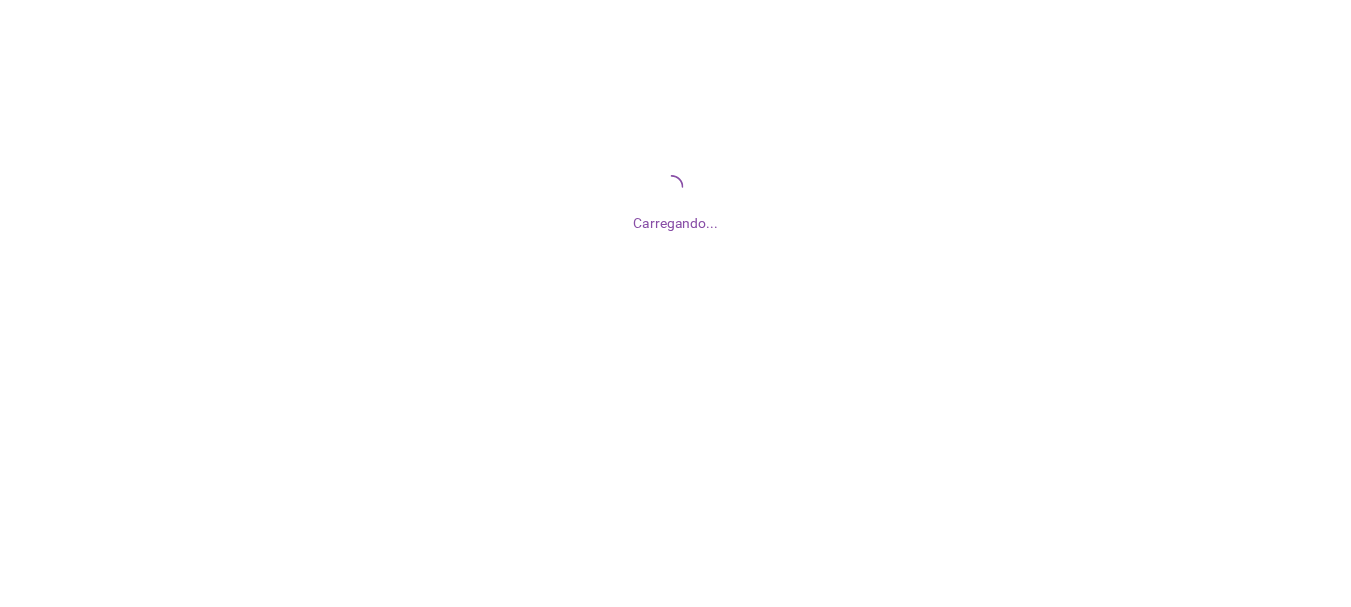 scroll, scrollTop: 0, scrollLeft: 0, axis: both 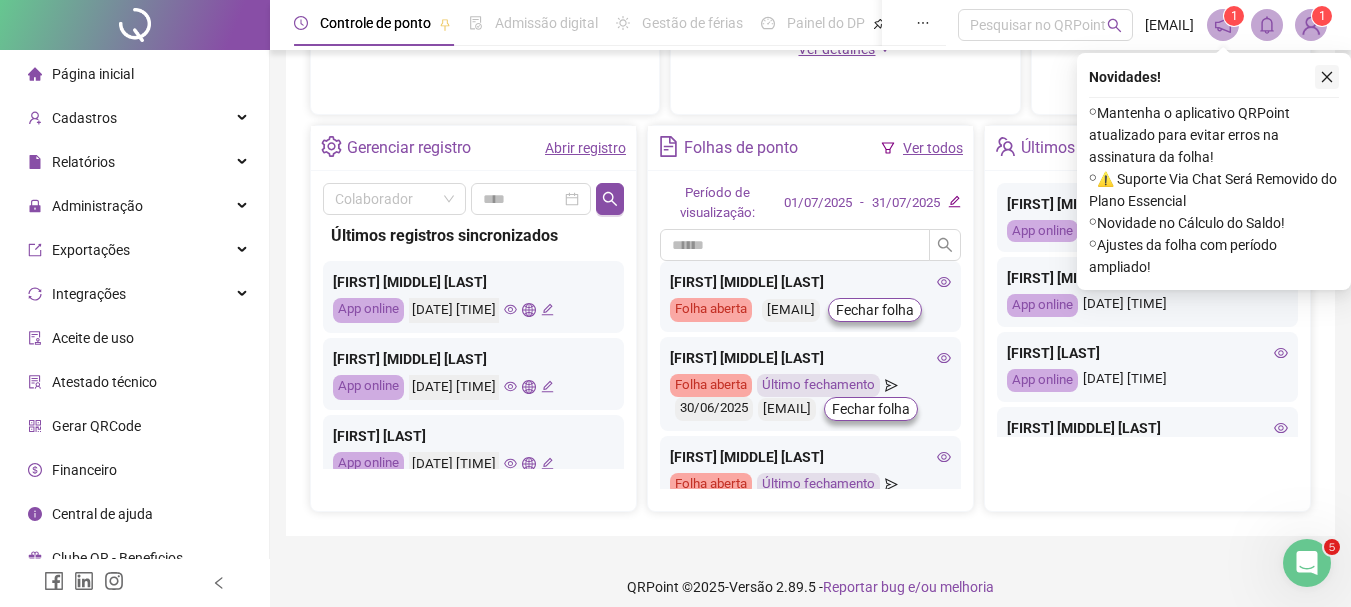 click at bounding box center [1327, 77] 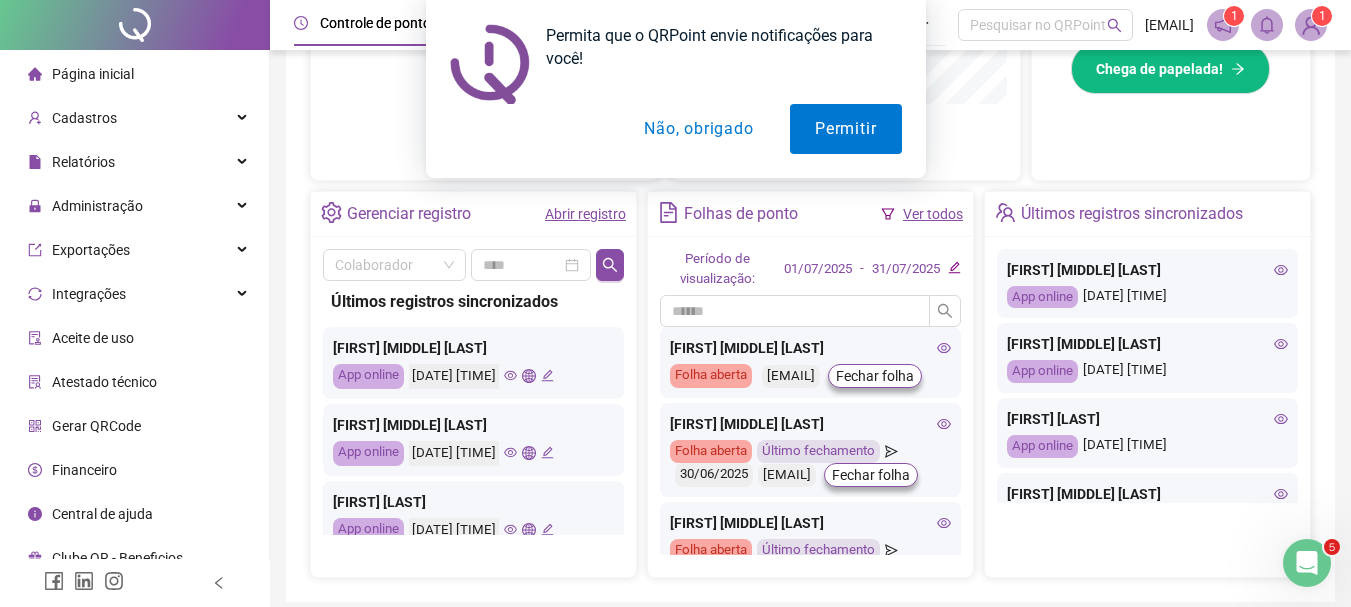 scroll, scrollTop: 600, scrollLeft: 0, axis: vertical 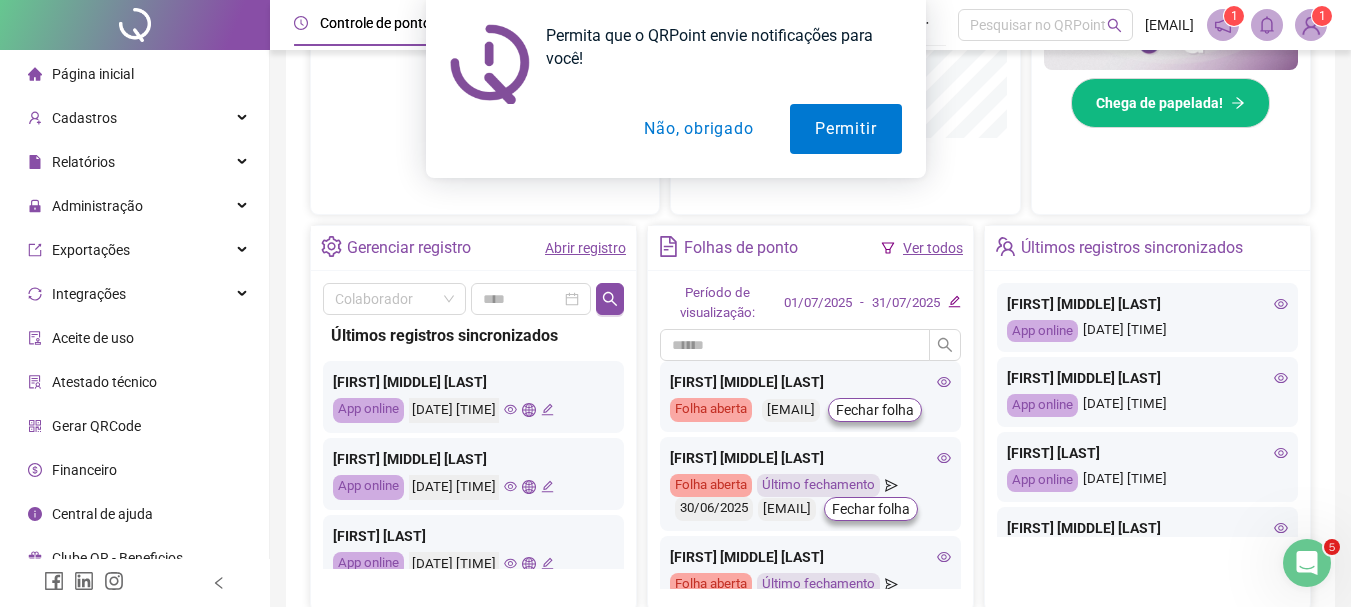 click on "Não, obrigado" at bounding box center (698, 129) 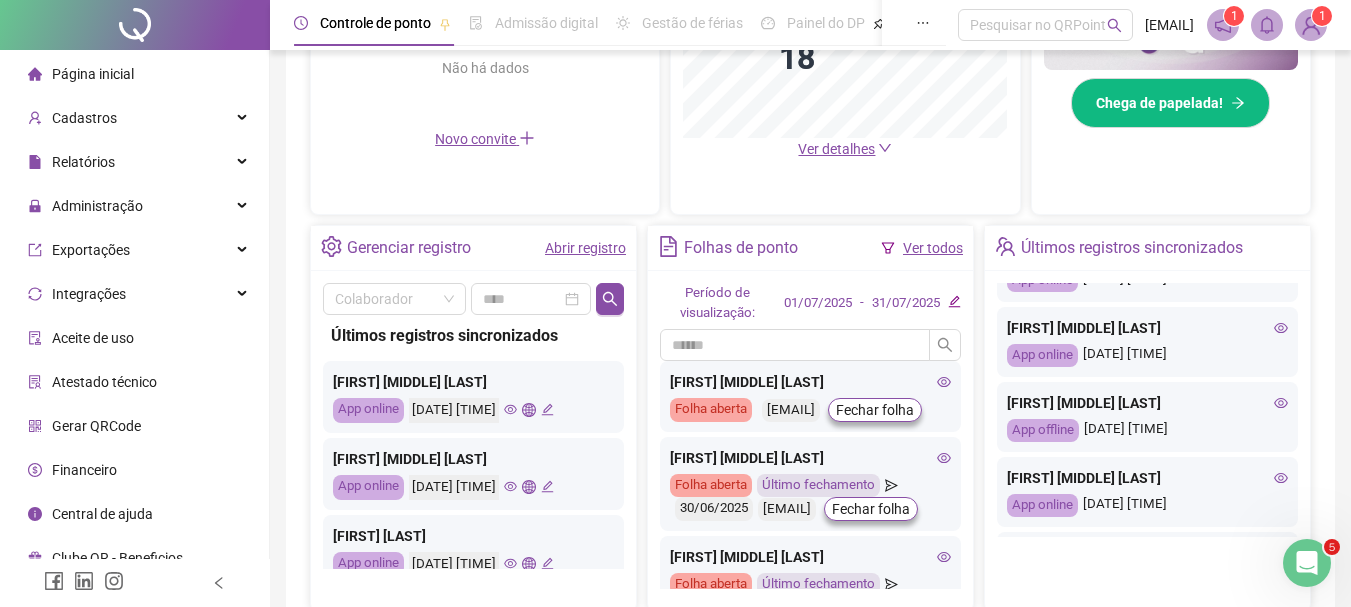 scroll, scrollTop: 0, scrollLeft: 0, axis: both 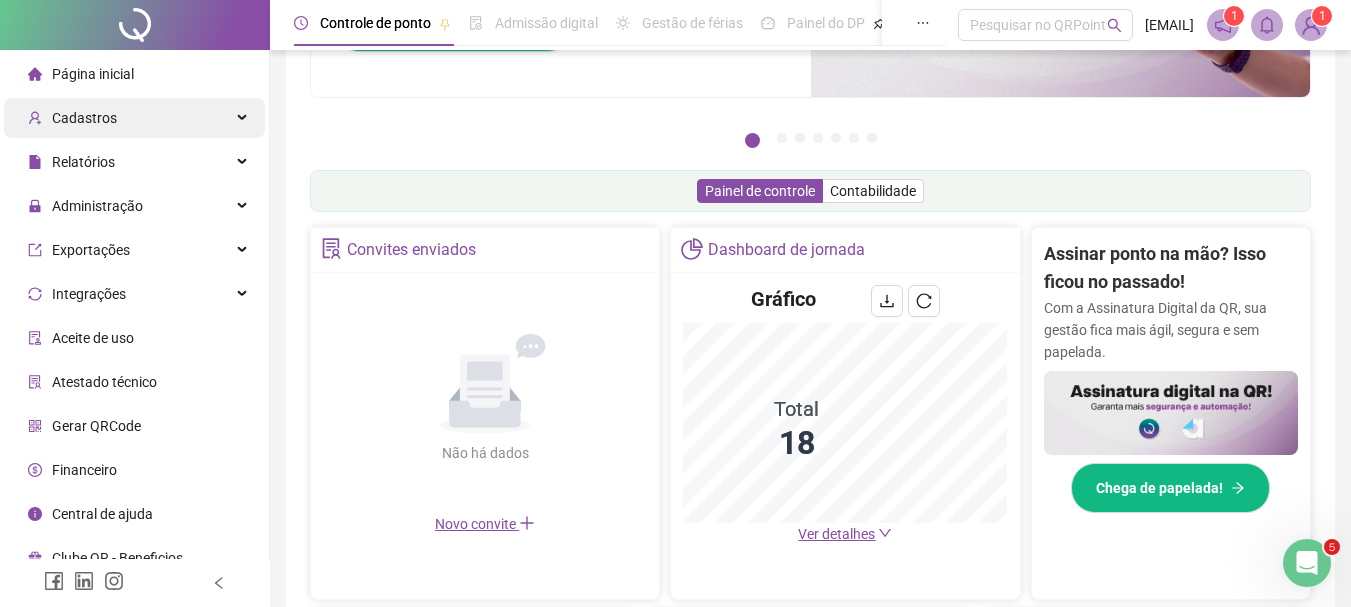click on "Cadastros" at bounding box center (134, 118) 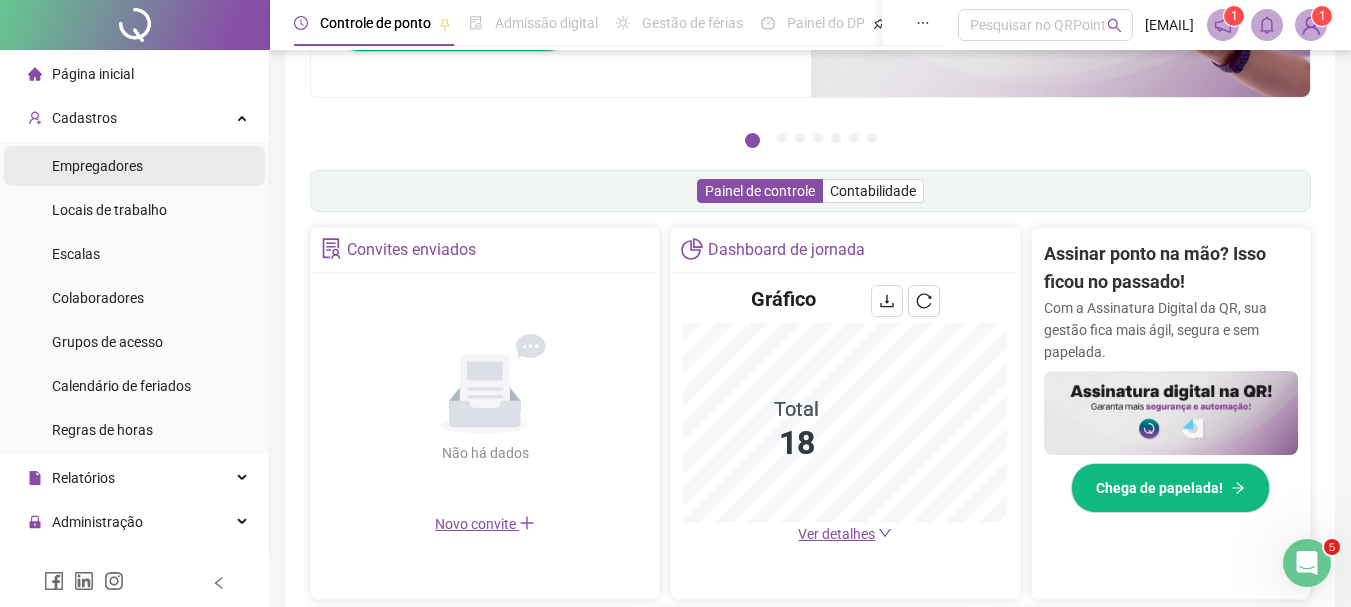 click on "Empregadores" at bounding box center [134, 166] 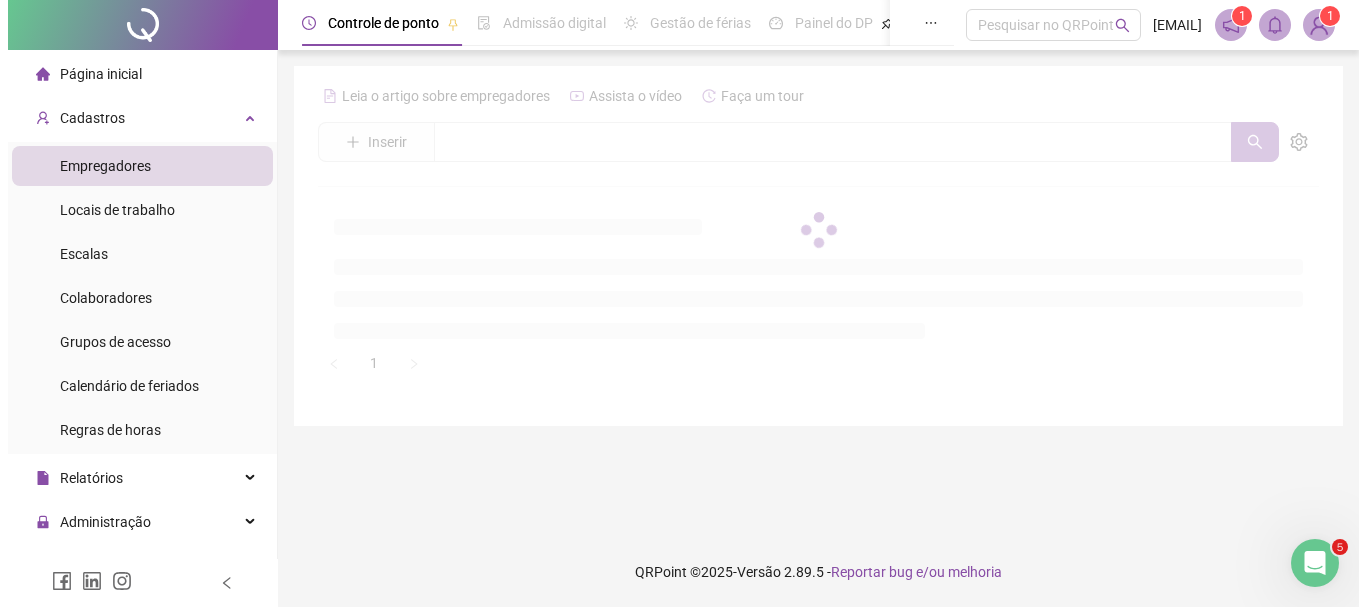 scroll, scrollTop: 0, scrollLeft: 0, axis: both 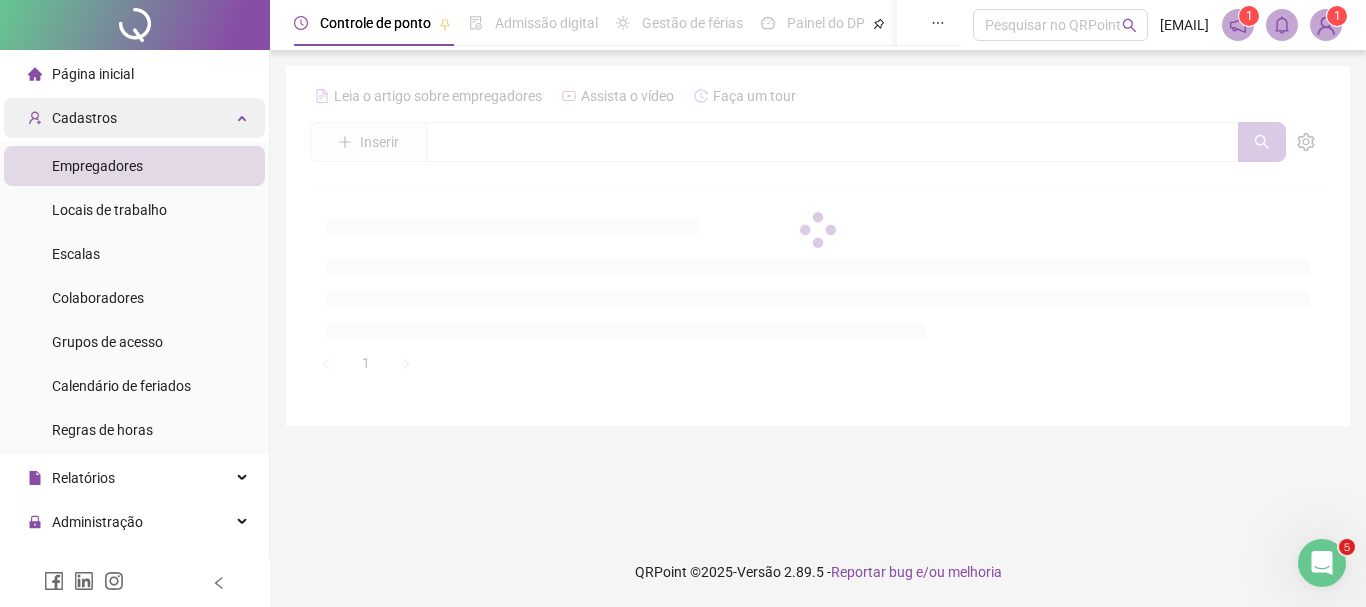 click on "Cadastros" at bounding box center (134, 118) 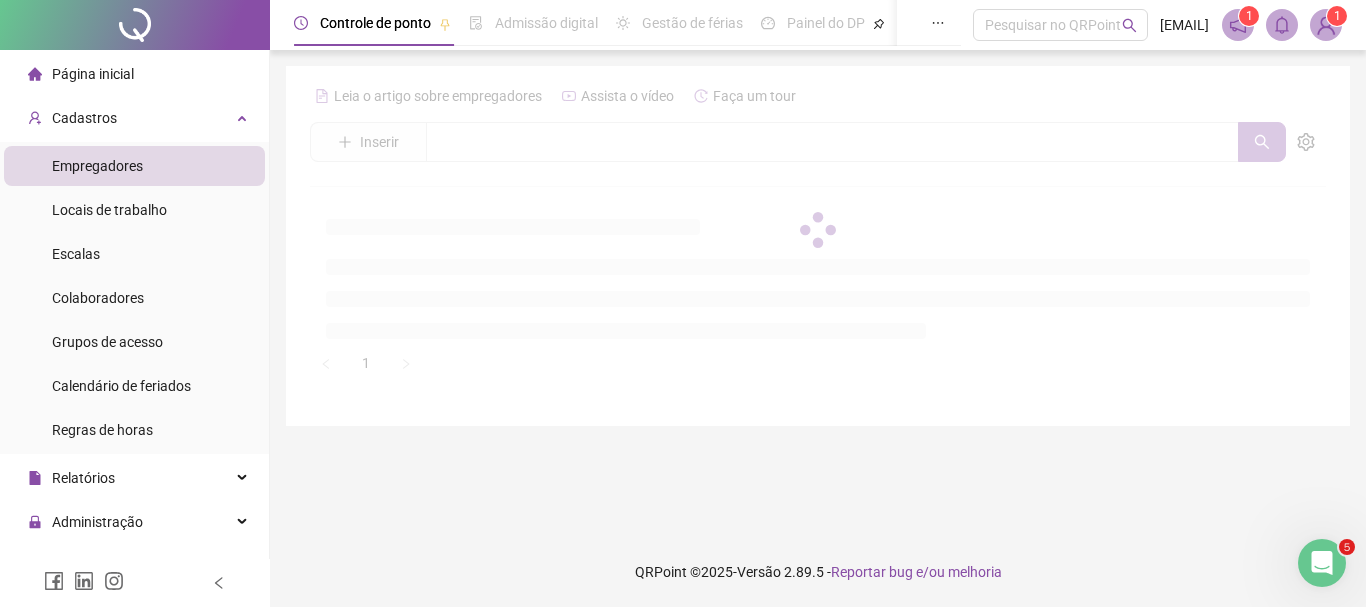 click on "Empregadores" at bounding box center [134, 166] 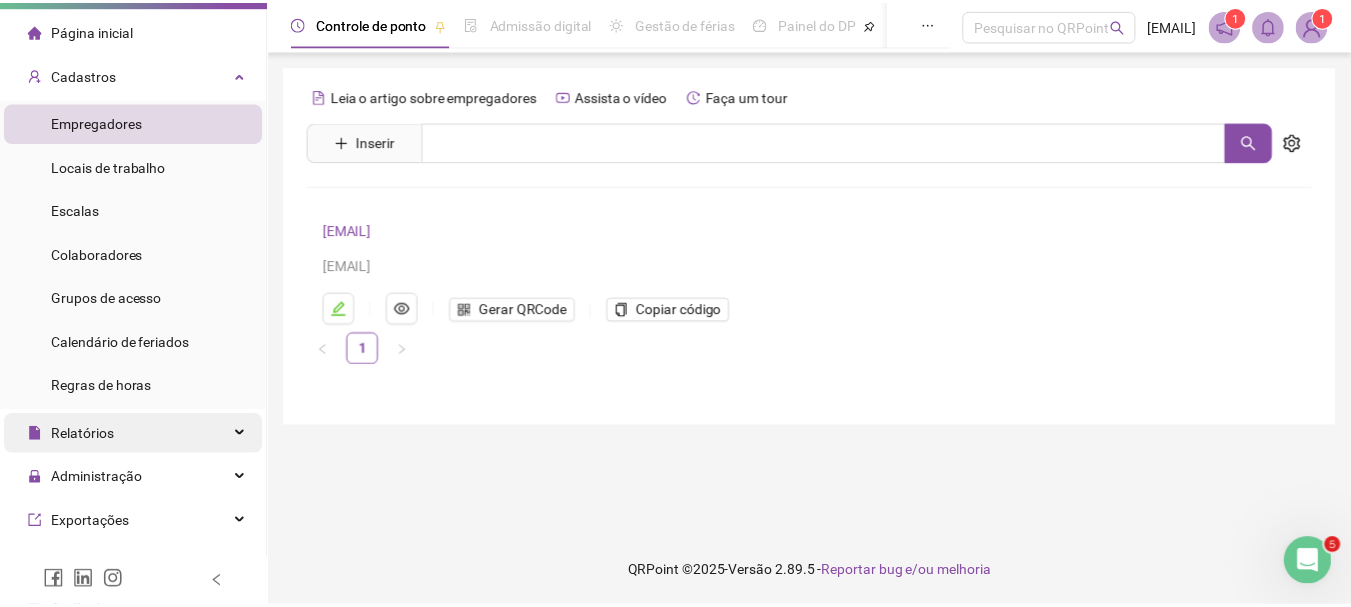 scroll, scrollTop: 0, scrollLeft: 0, axis: both 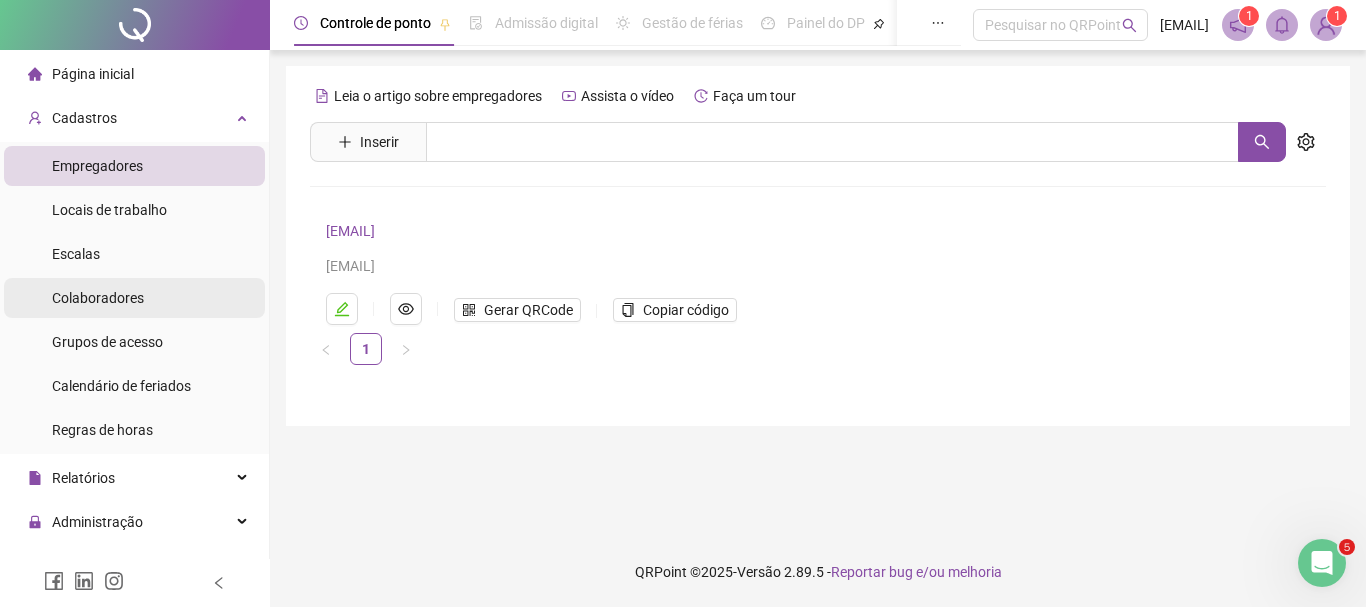 click on "Colaboradores" at bounding box center [98, 298] 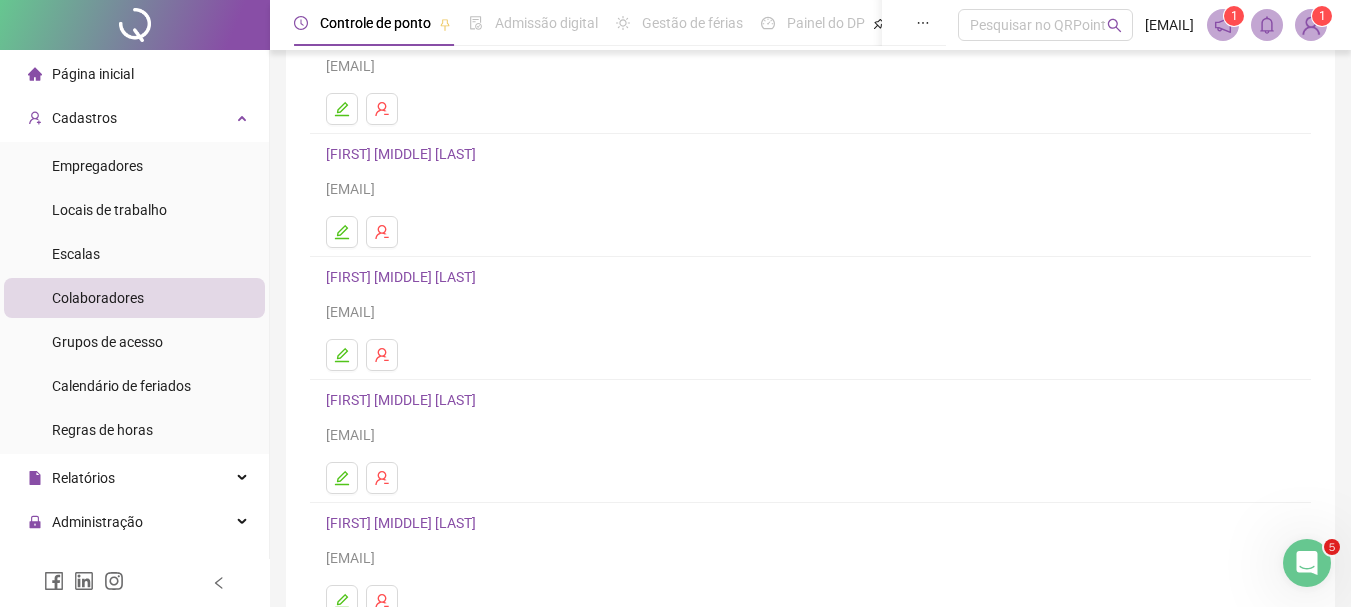 scroll, scrollTop: 360, scrollLeft: 0, axis: vertical 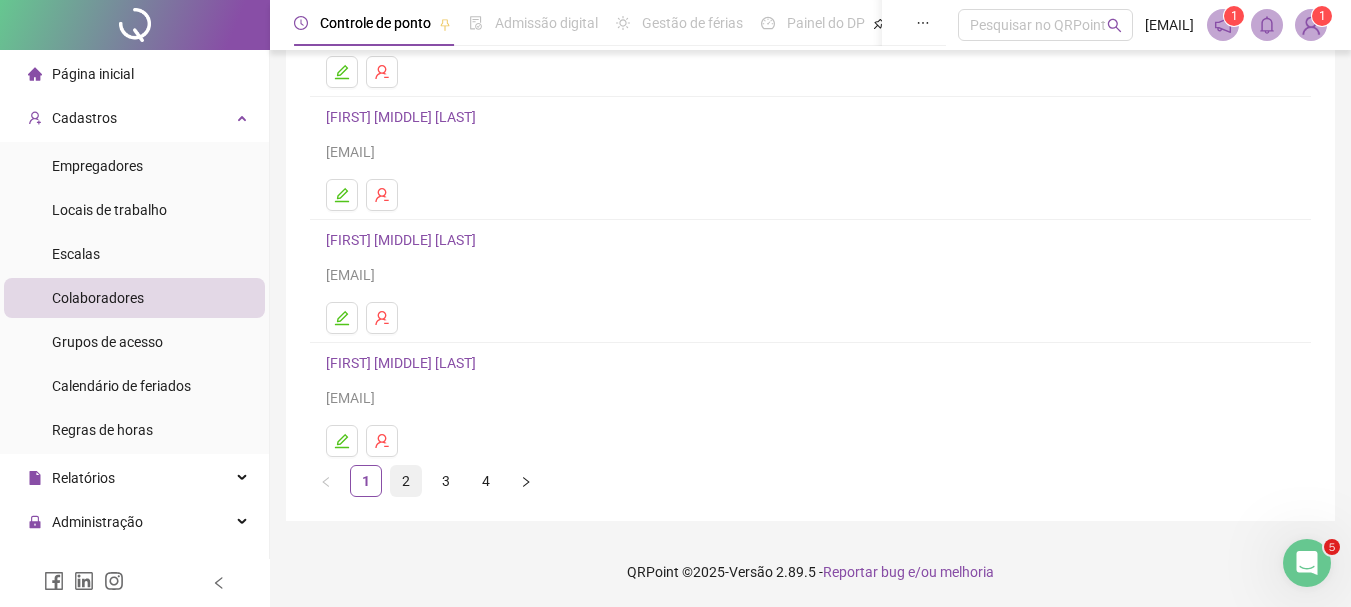 click on "2" at bounding box center [406, 481] 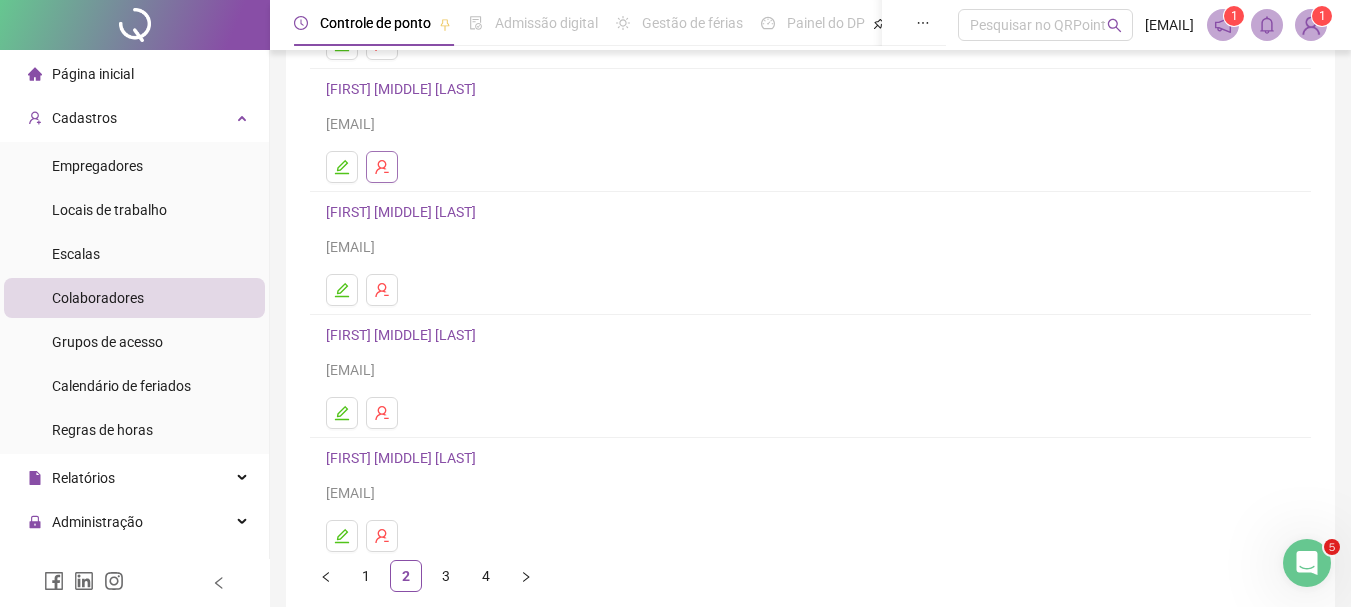 scroll, scrollTop: 360, scrollLeft: 0, axis: vertical 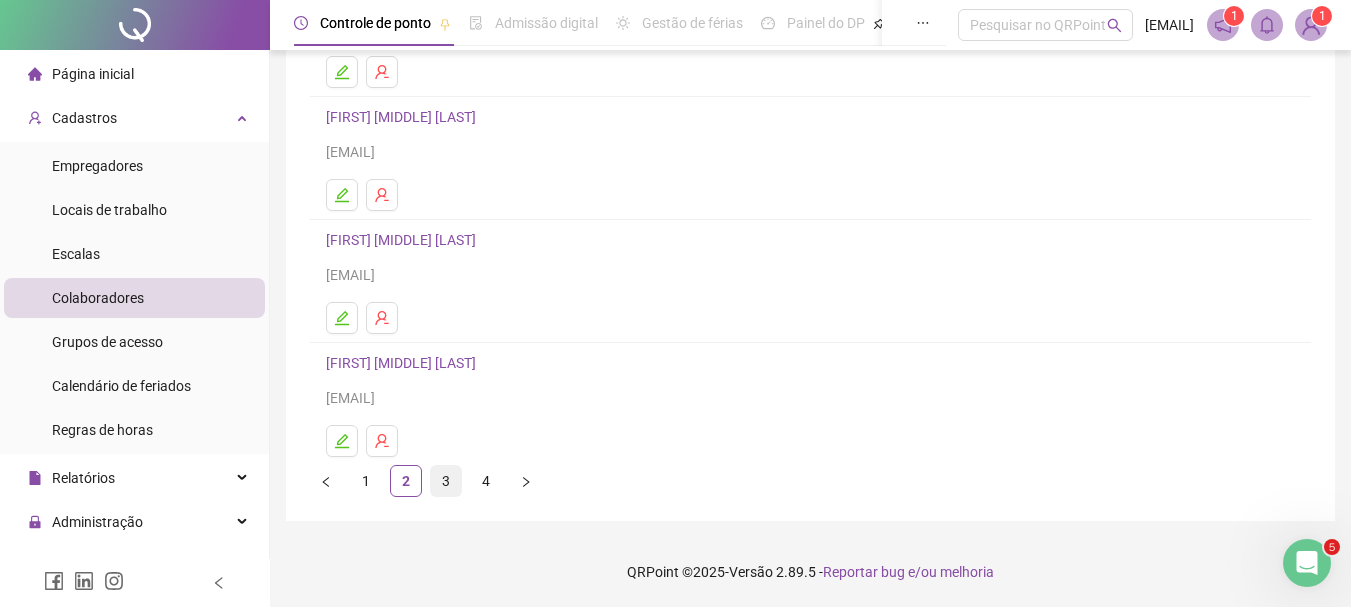 click on "3" at bounding box center (446, 481) 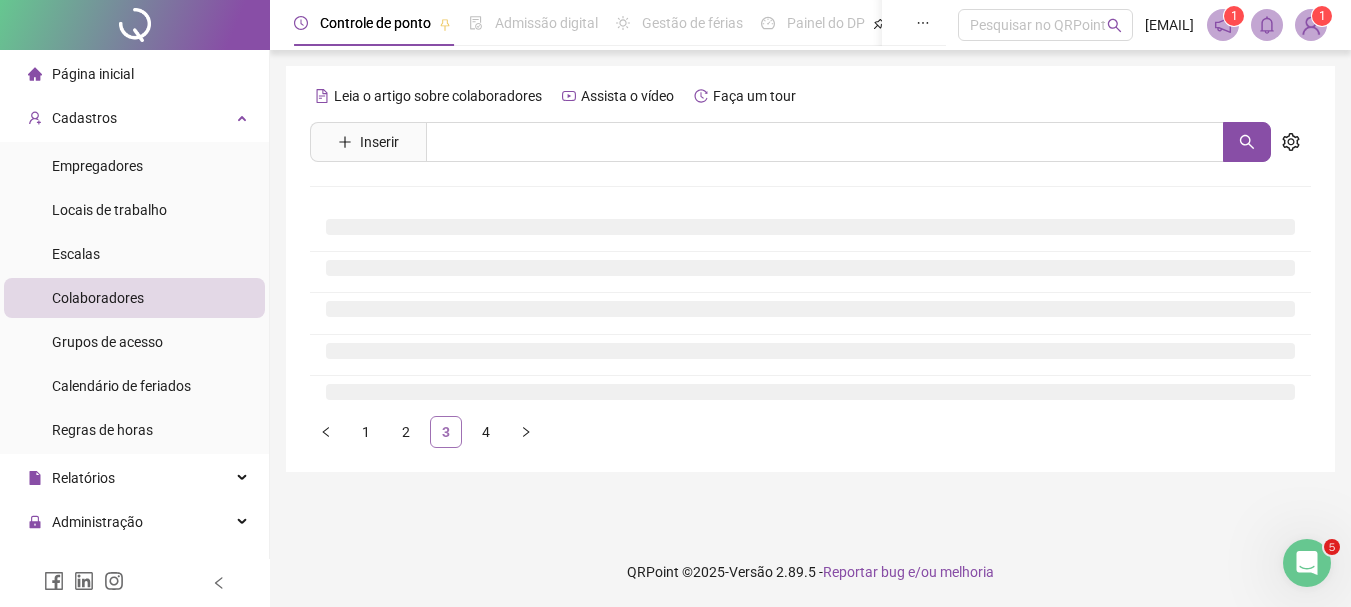 scroll, scrollTop: 0, scrollLeft: 0, axis: both 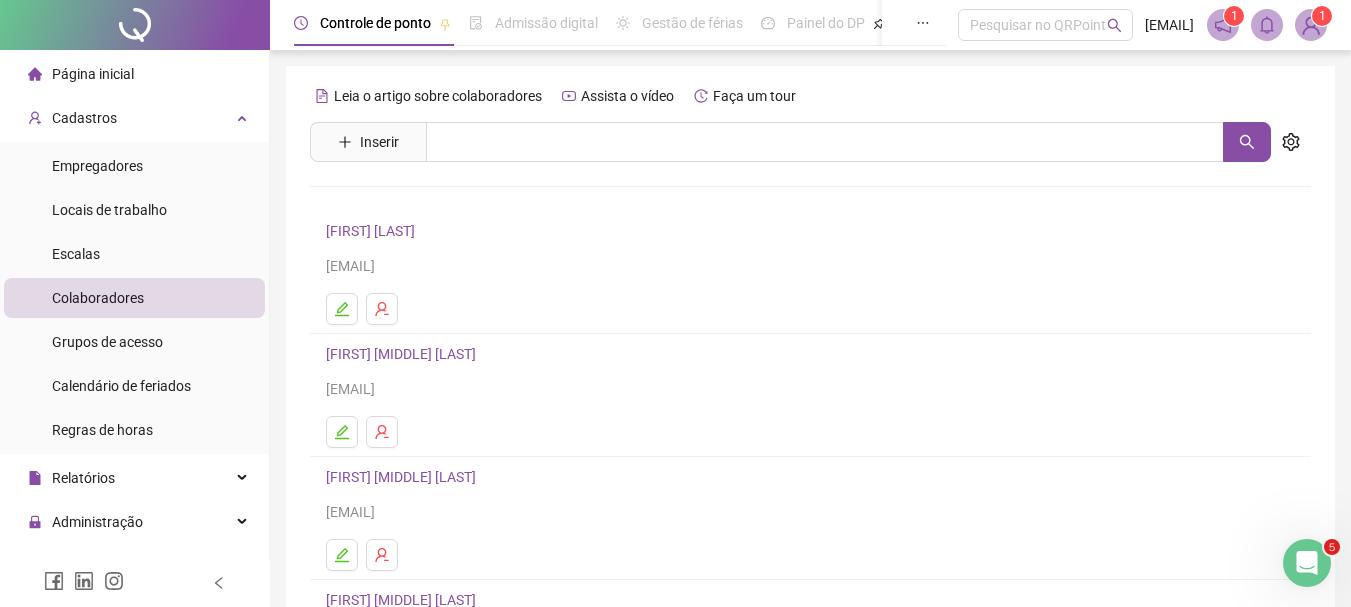 click on "[FIRST] [MIDDLE] [LAST]" at bounding box center [404, 354] 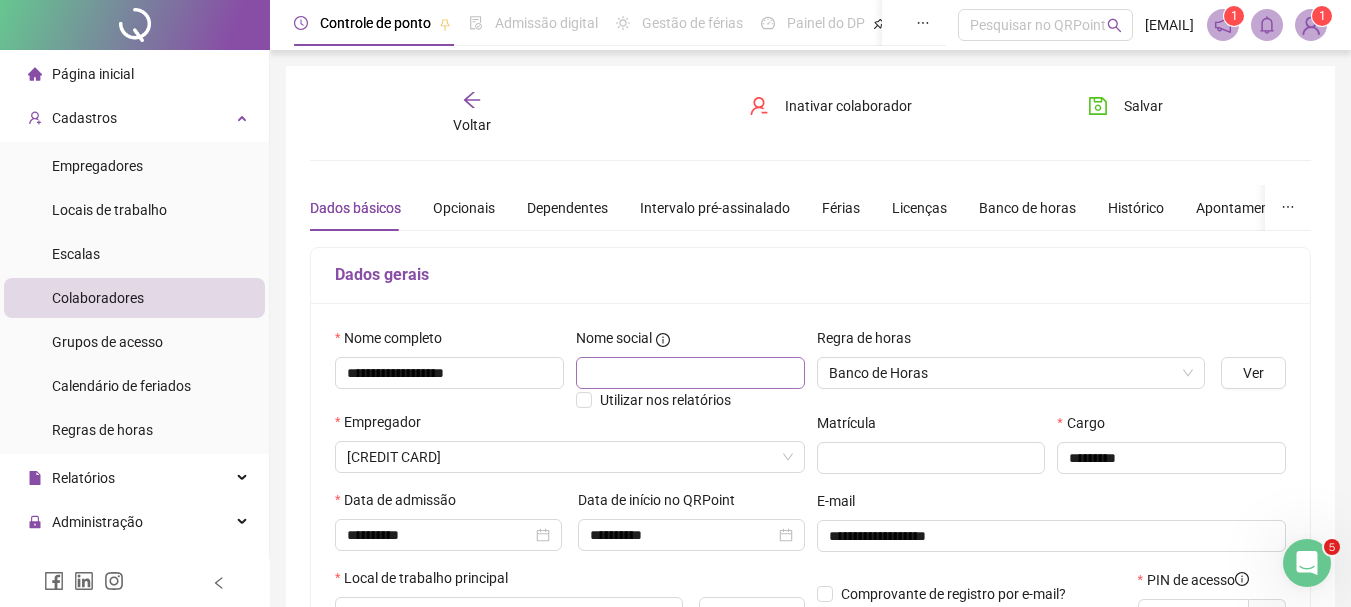 type on "****" 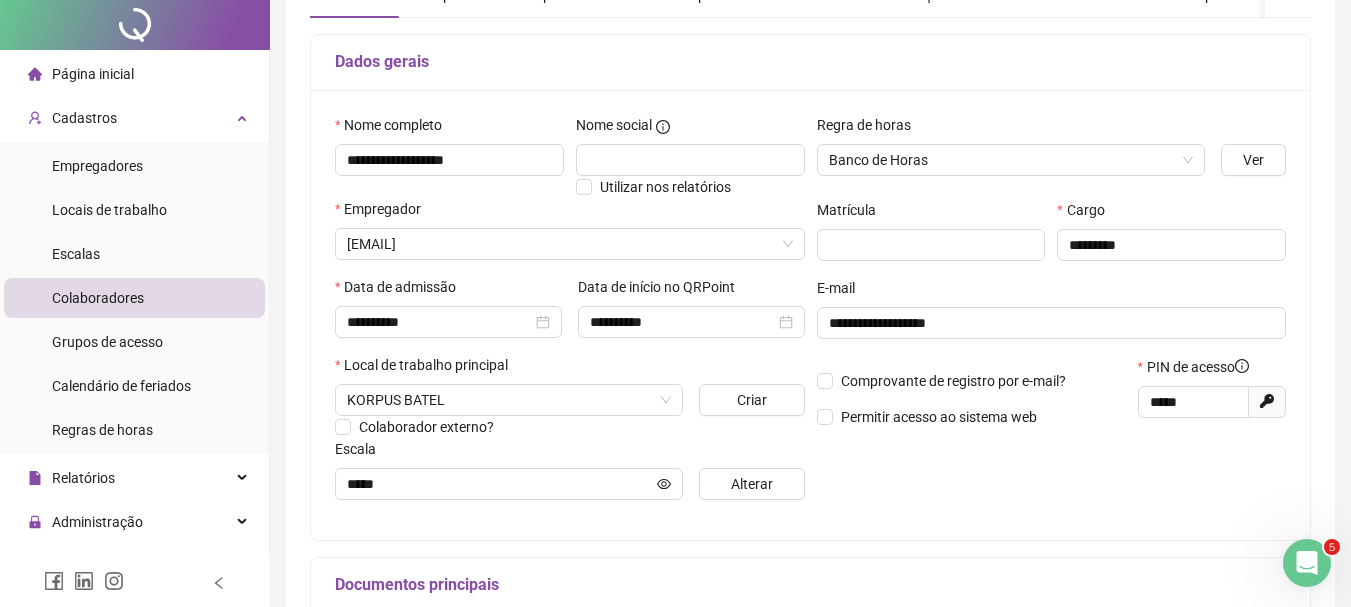 scroll, scrollTop: 0, scrollLeft: 0, axis: both 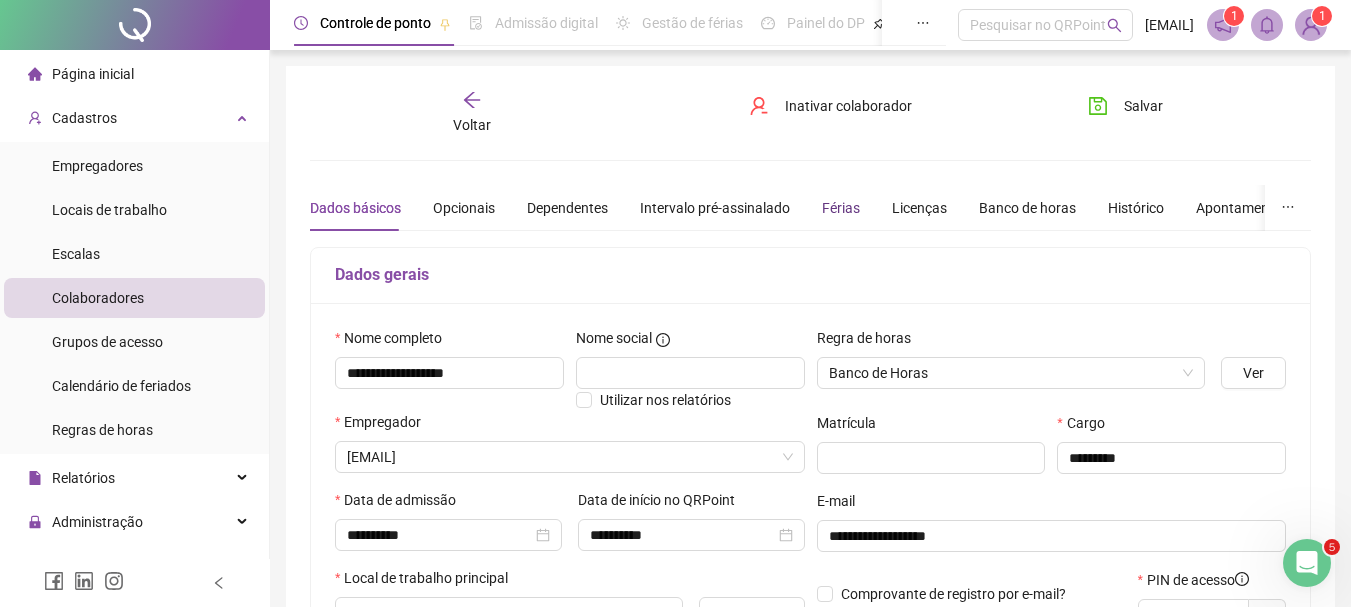 click on "Férias" at bounding box center [841, 208] 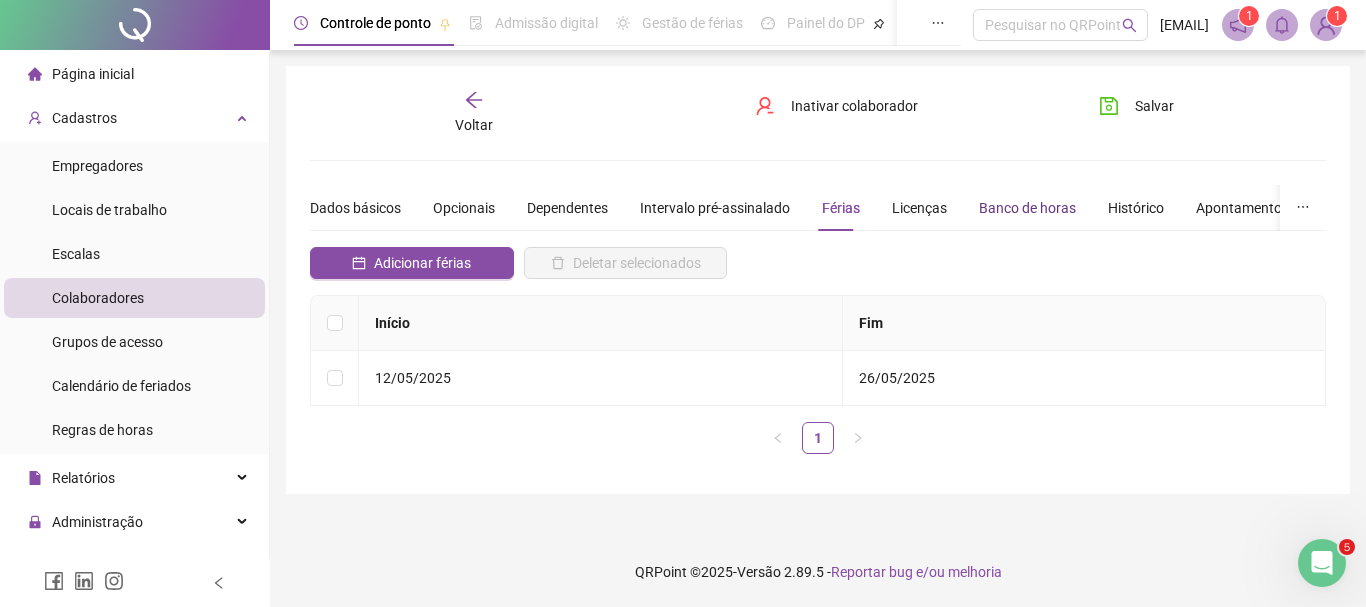 click on "Banco de horas" at bounding box center (1027, 208) 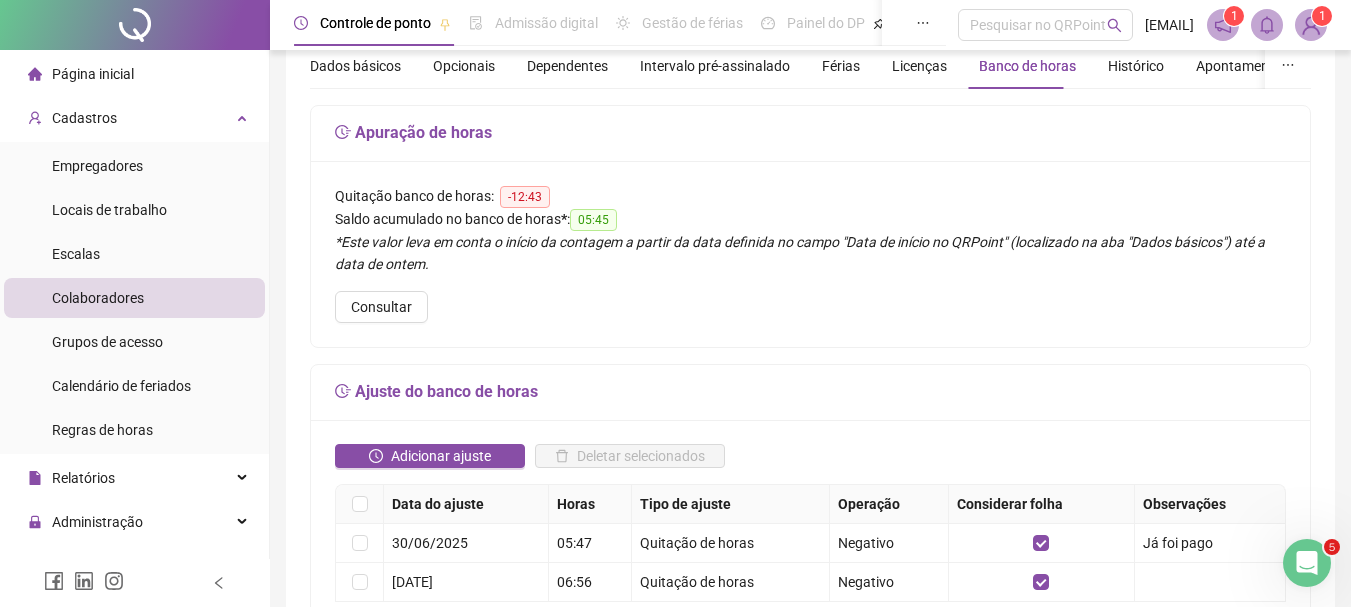scroll, scrollTop: 0, scrollLeft: 0, axis: both 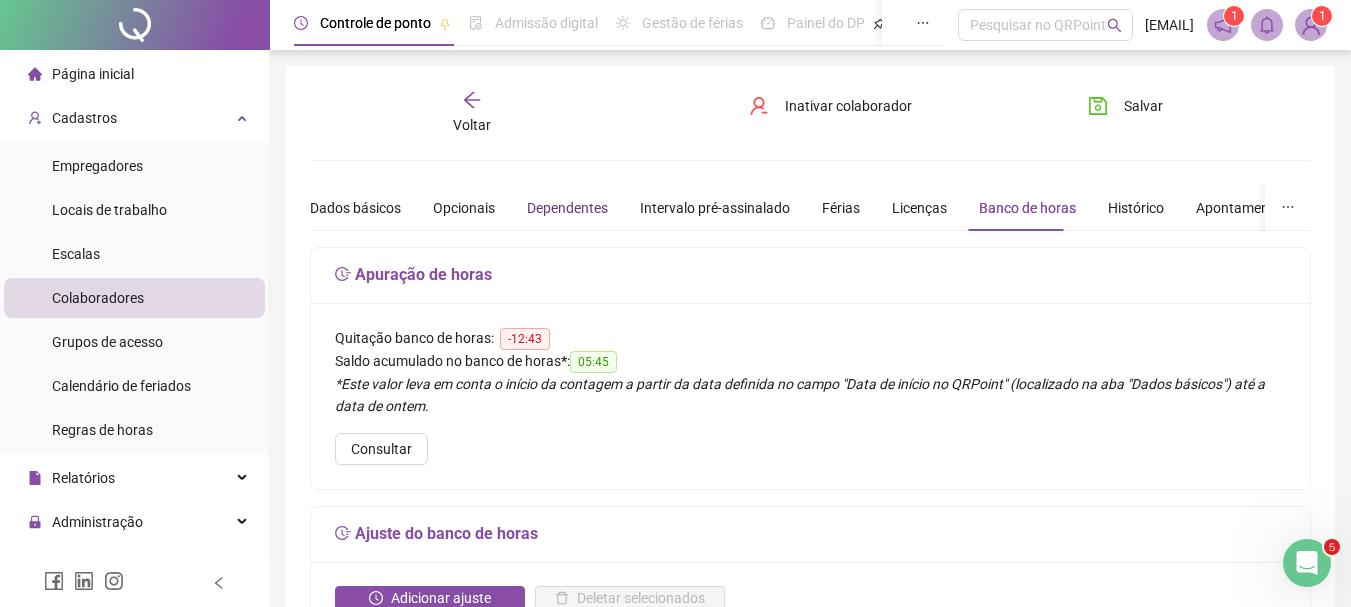 click on "Dependentes" at bounding box center [567, 208] 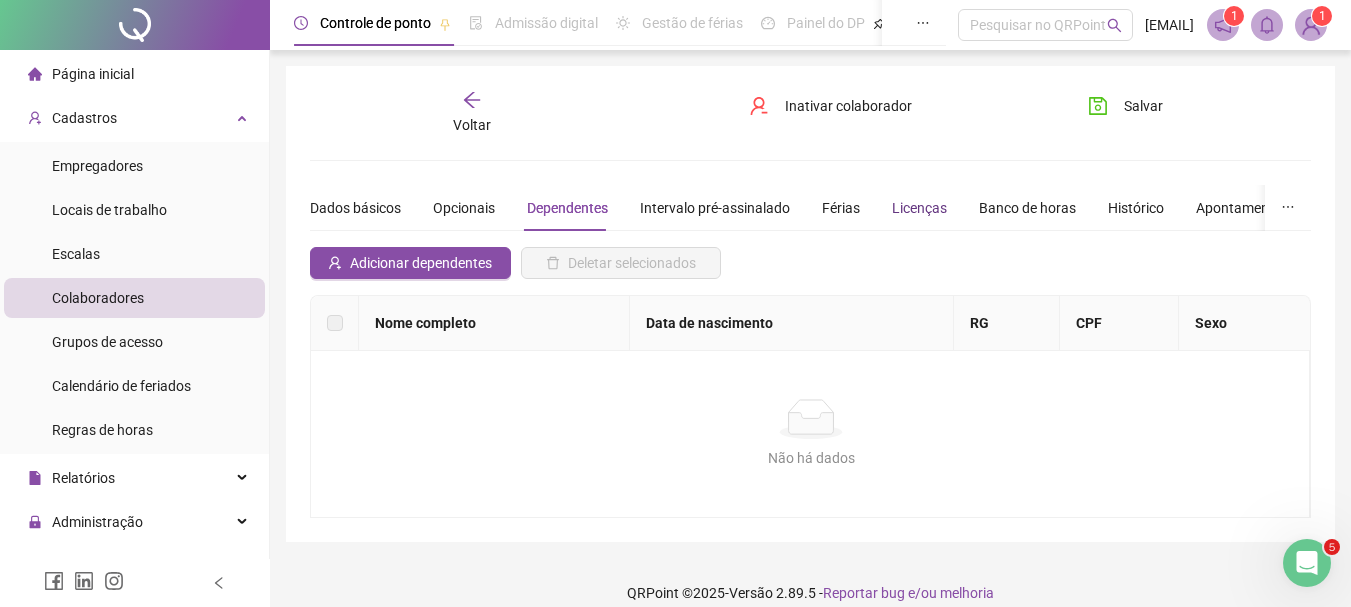 click on "Licenças" at bounding box center (919, 208) 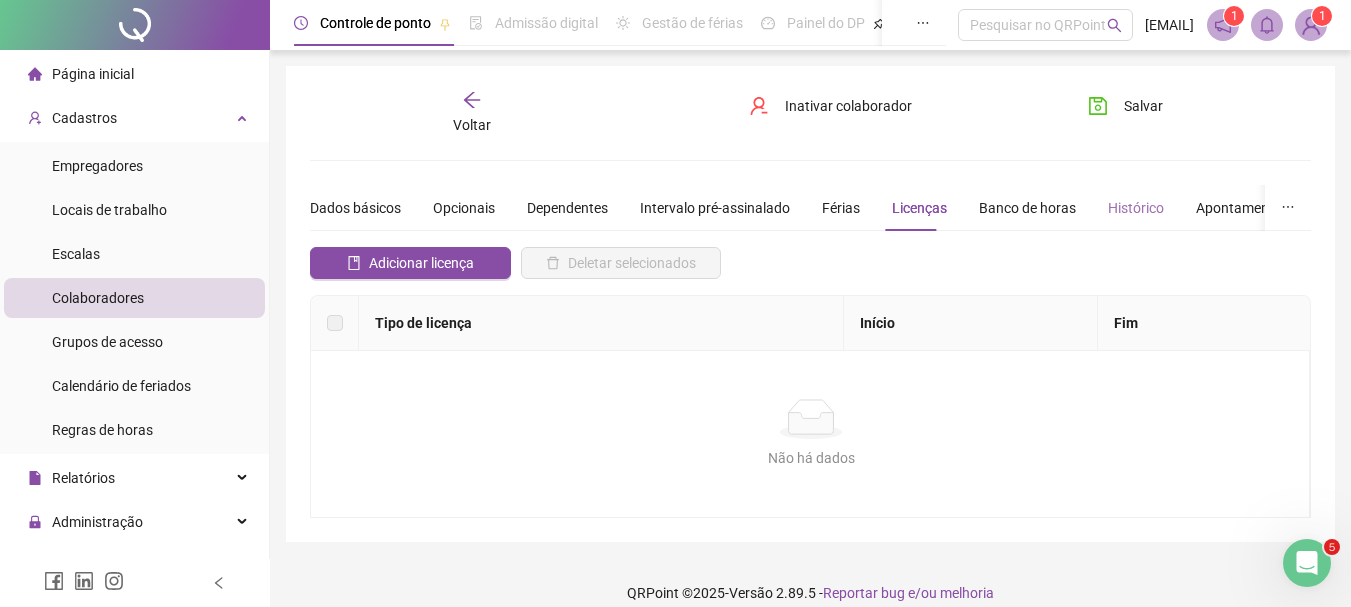 click on "Histórico" at bounding box center (1136, 208) 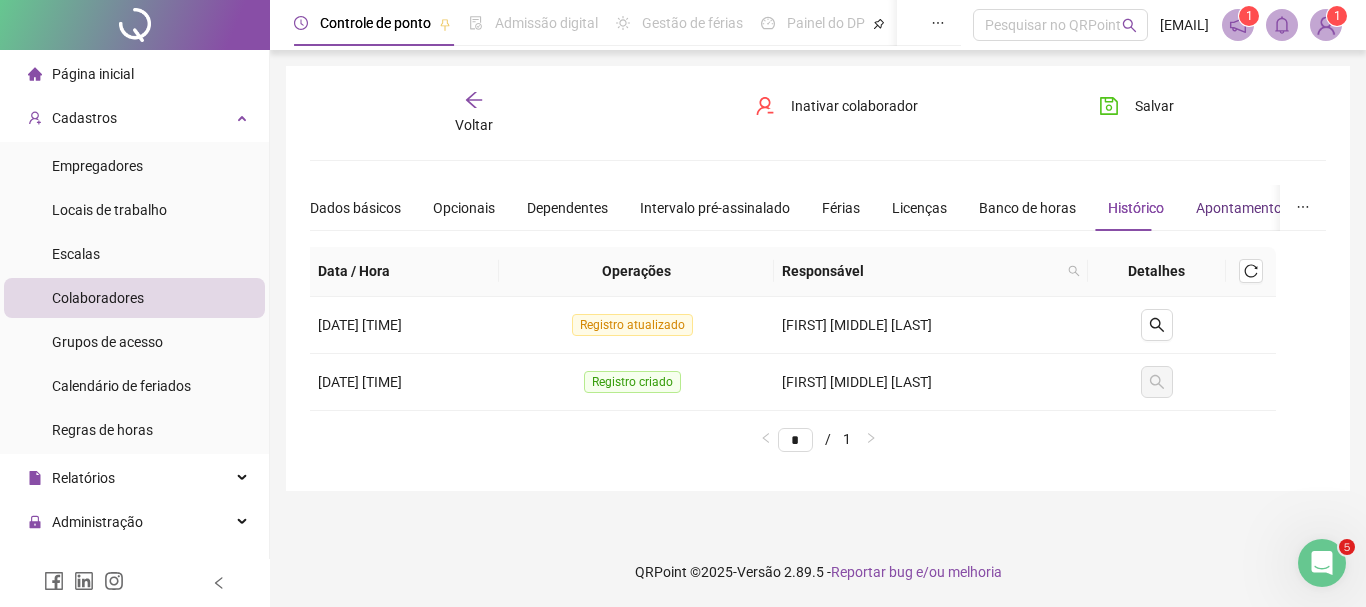 click on "Apontamentos" at bounding box center (1242, 208) 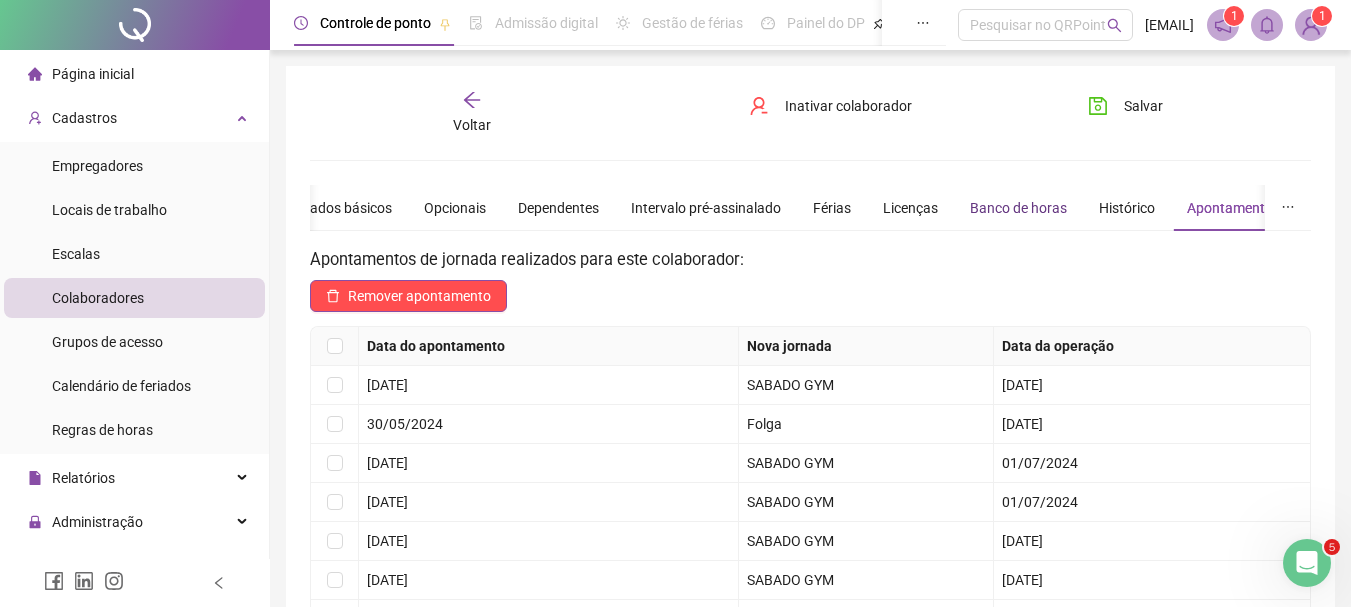 click on "Banco de horas" at bounding box center (1018, 208) 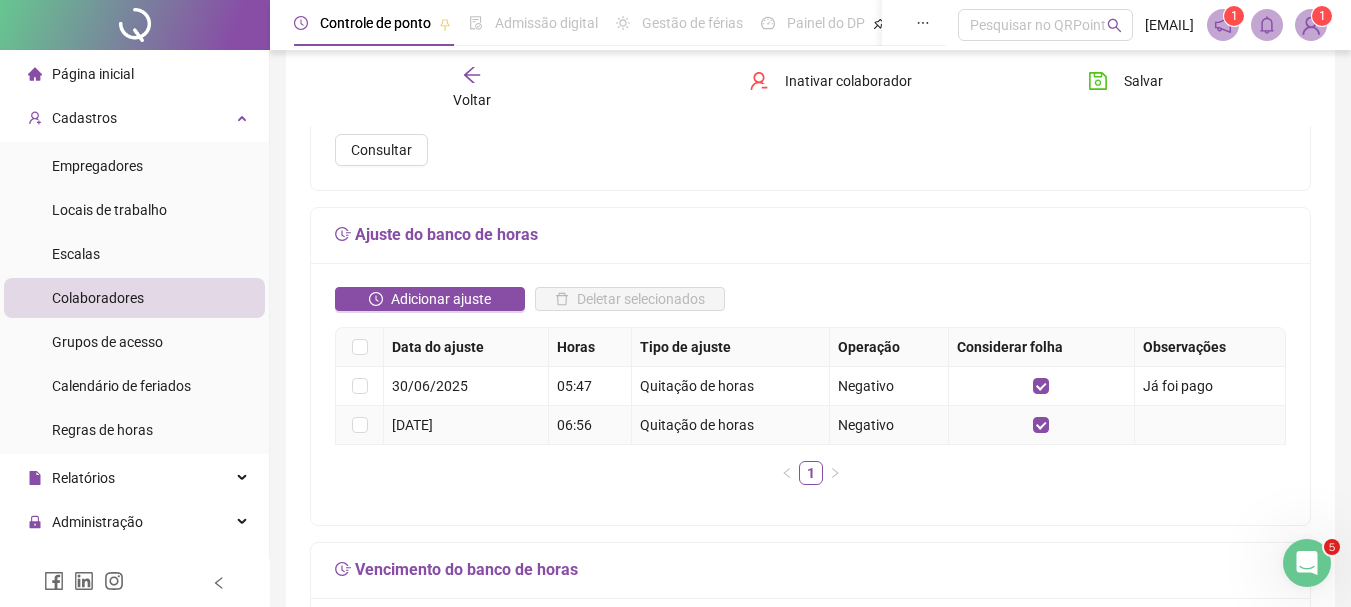 scroll, scrollTop: 200, scrollLeft: 0, axis: vertical 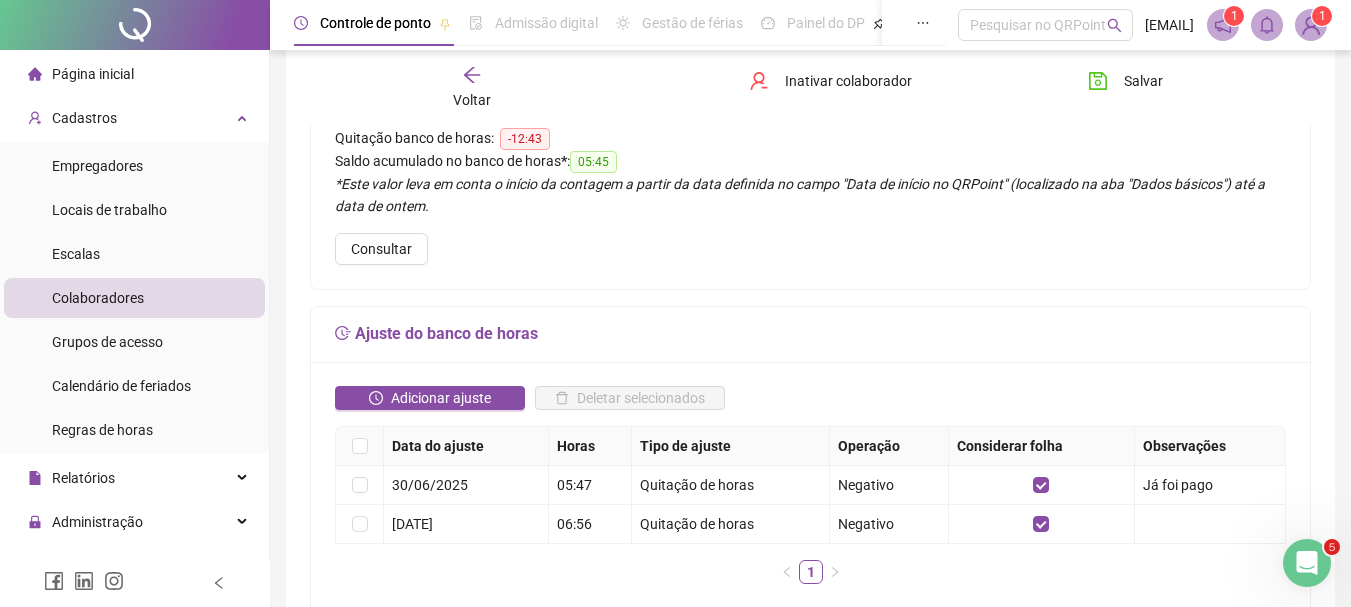 click on "Colaboradores" at bounding box center (134, 298) 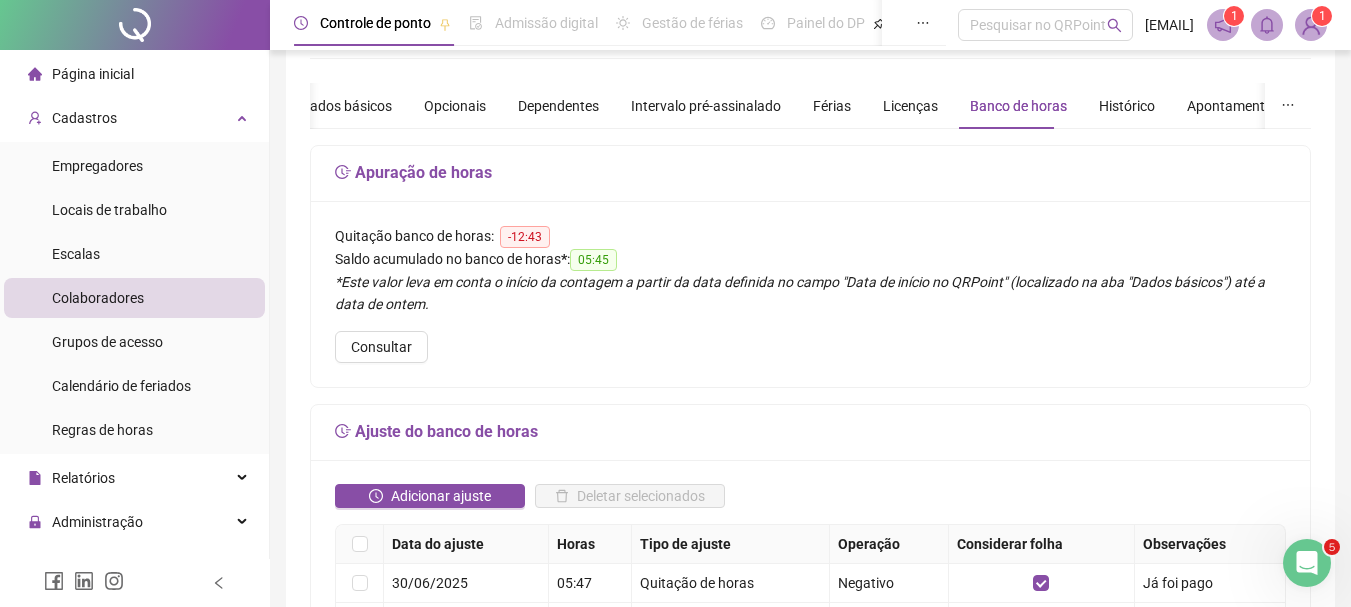 scroll, scrollTop: 0, scrollLeft: 0, axis: both 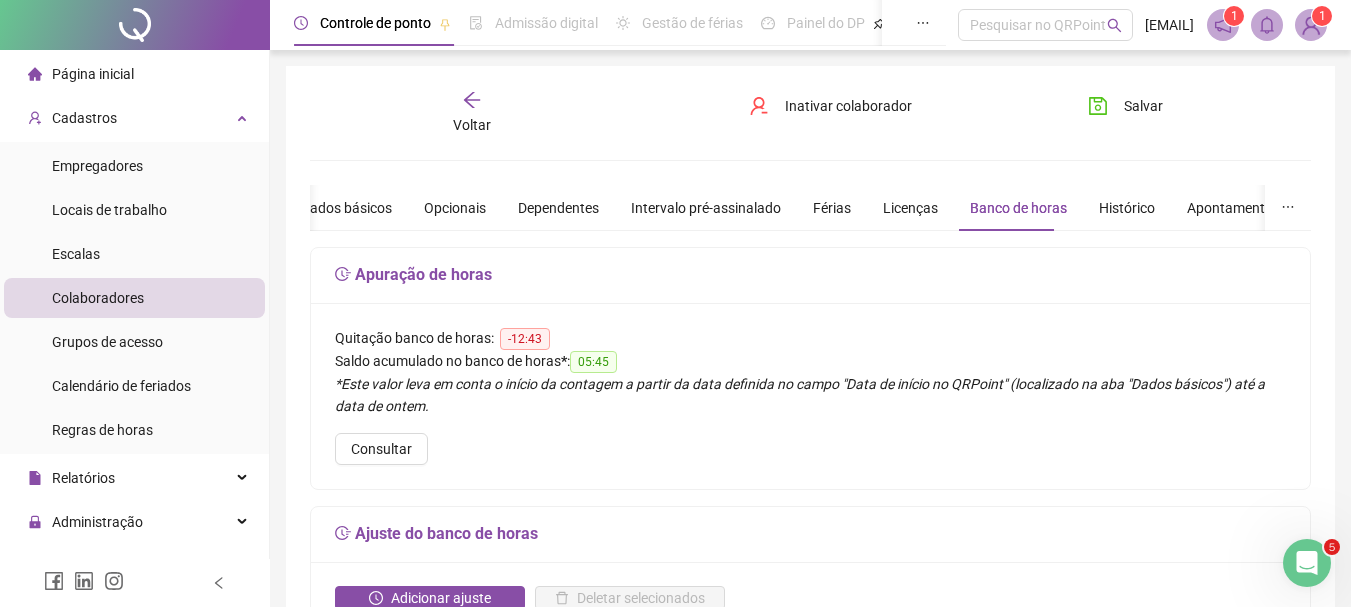 click on "Voltar" at bounding box center [472, 113] 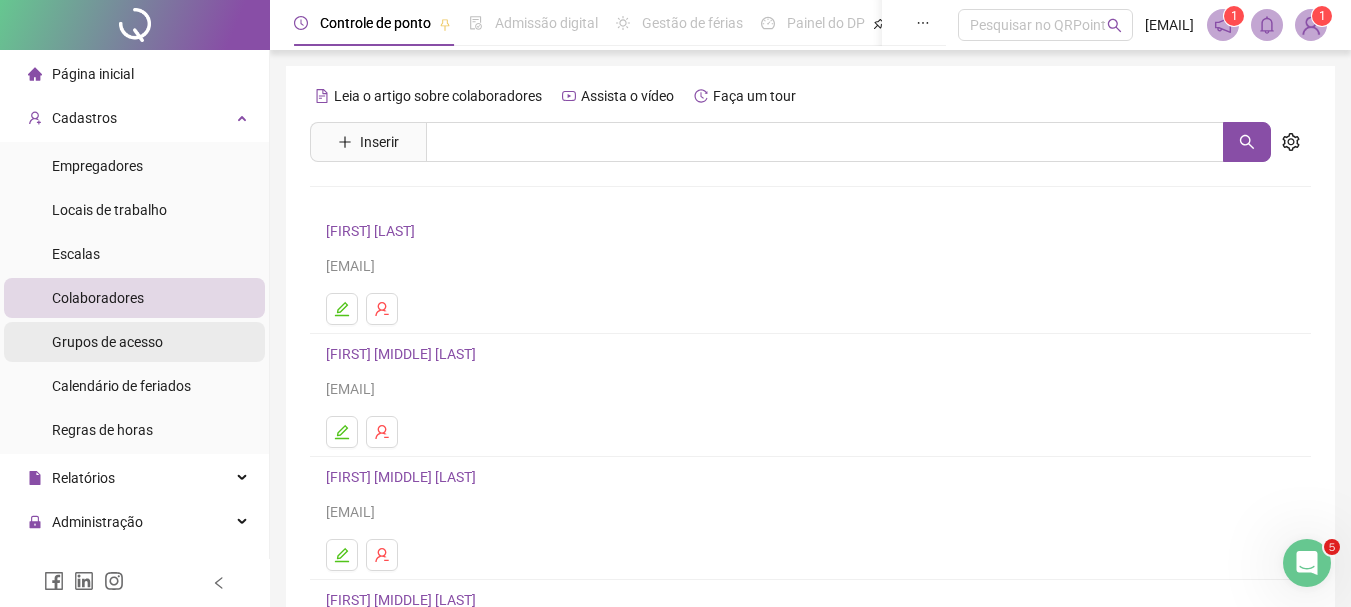 click on "Grupos de acesso" at bounding box center (107, 342) 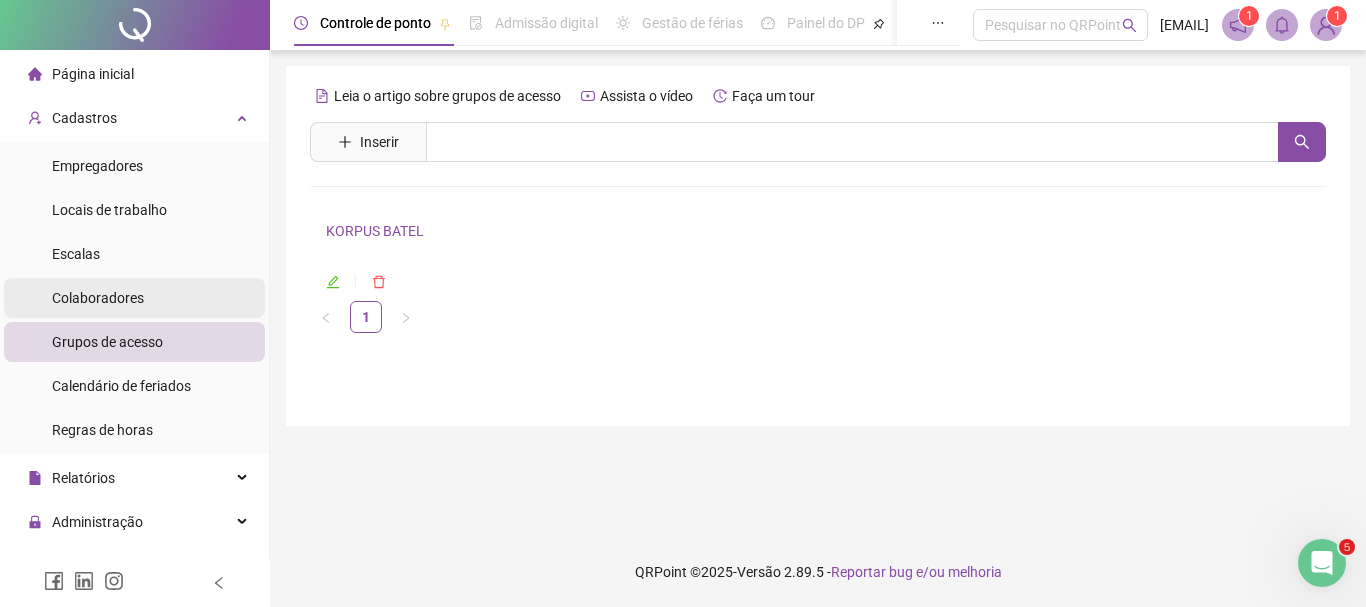 click on "Colaboradores" at bounding box center [134, 298] 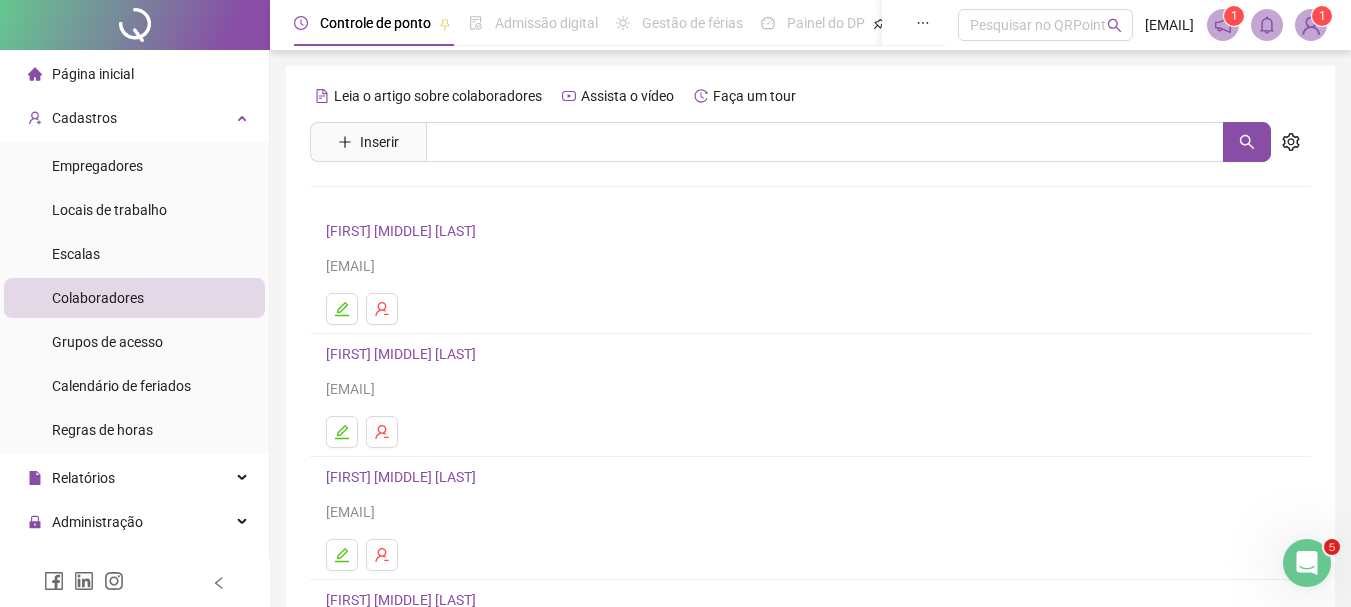 scroll, scrollTop: 300, scrollLeft: 0, axis: vertical 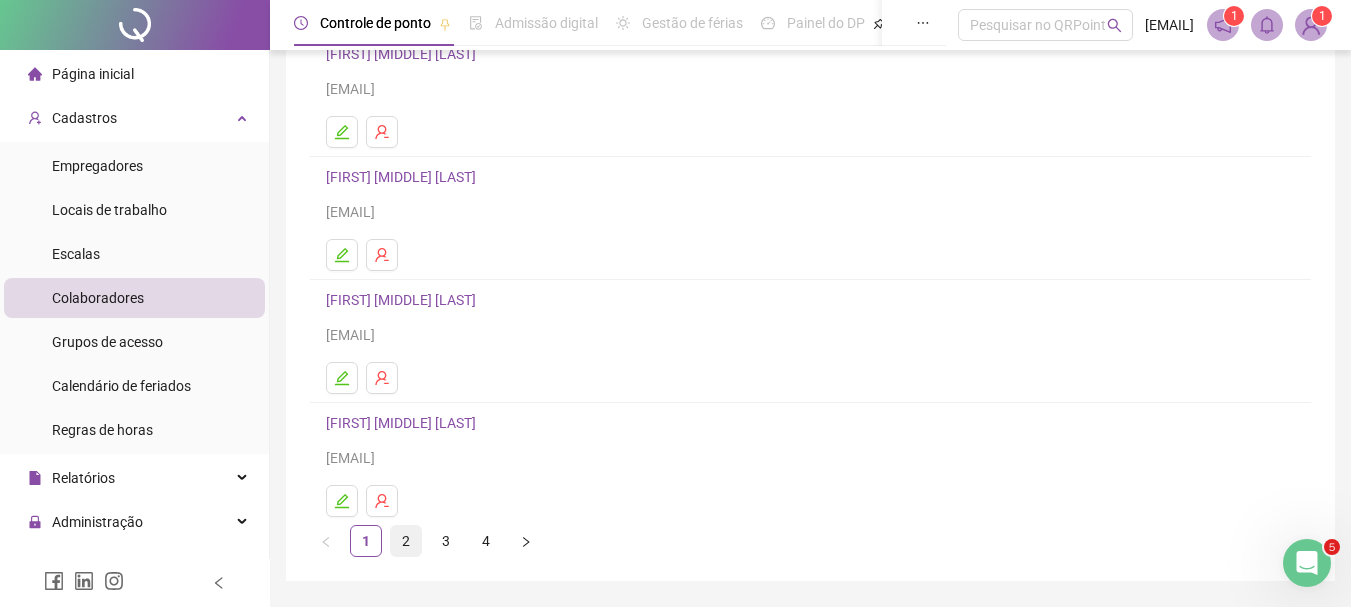 click on "2" at bounding box center [406, 541] 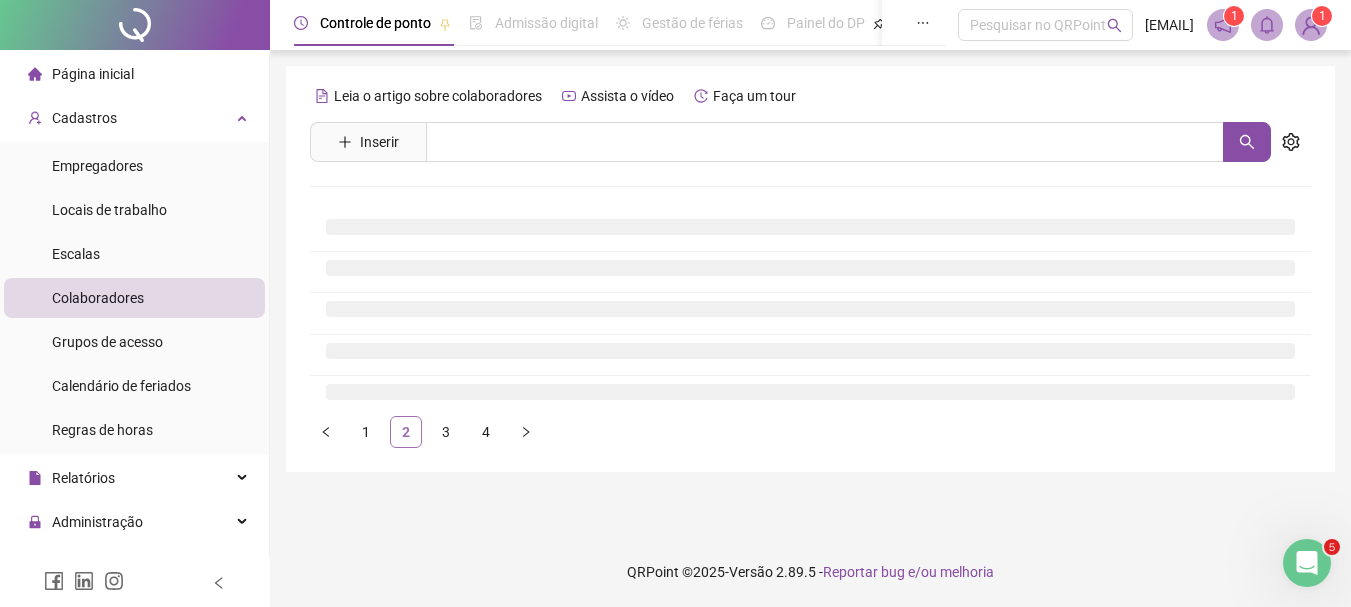 scroll, scrollTop: 0, scrollLeft: 0, axis: both 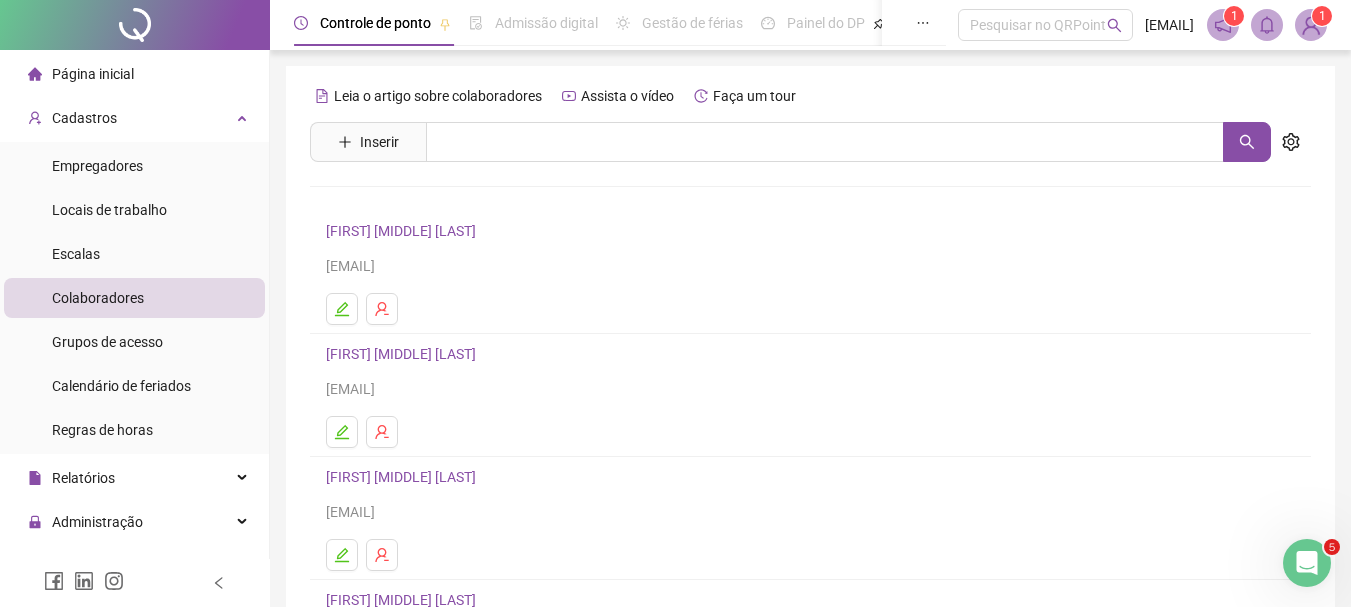 click on "[FIRST] [MIDDLE] [LAST]" at bounding box center (404, 354) 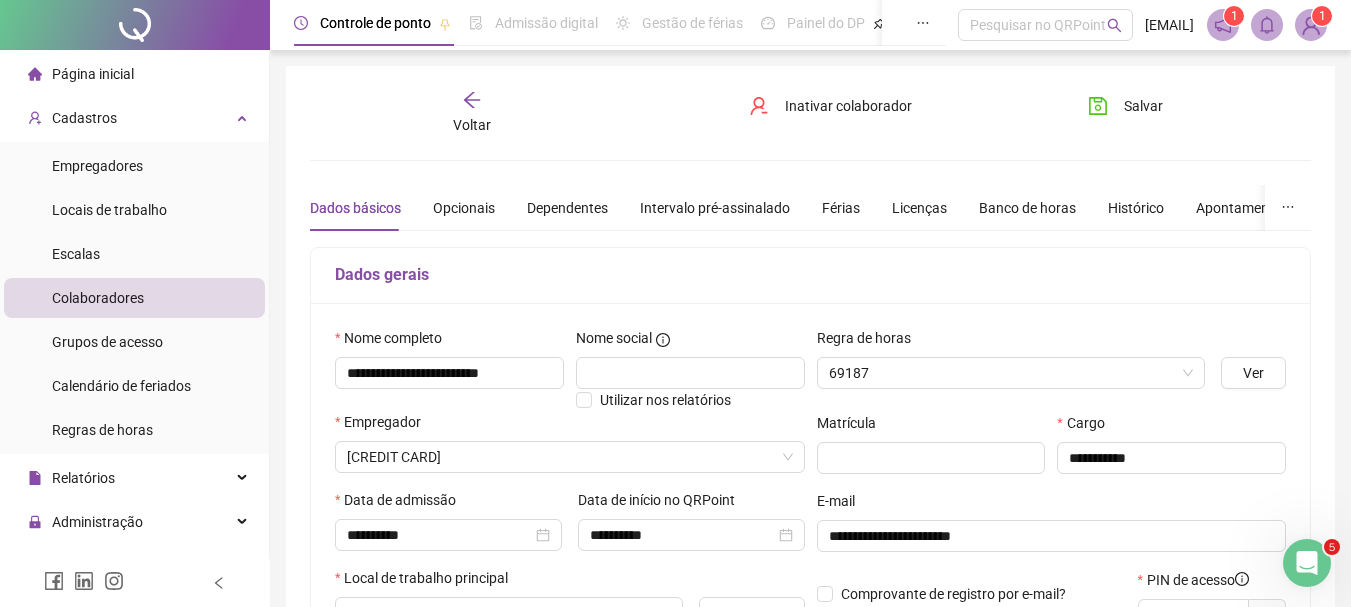 type on "*****" 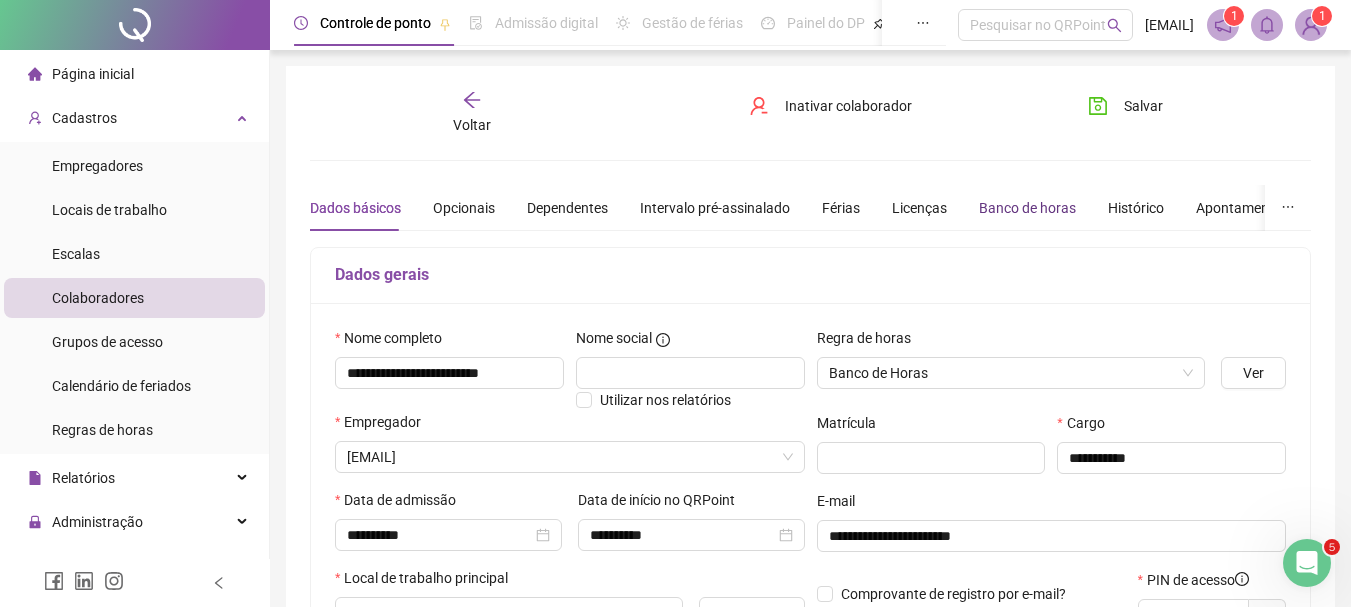 click on "Banco de horas" at bounding box center [1027, 208] 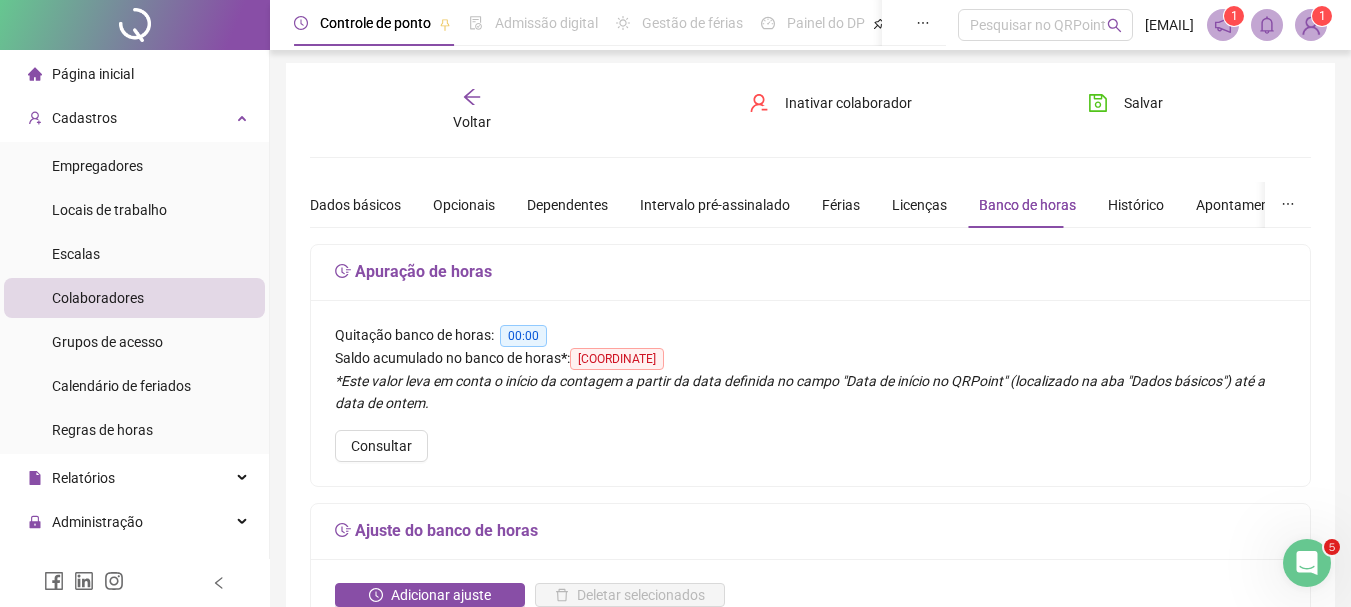 scroll, scrollTop: 0, scrollLeft: 0, axis: both 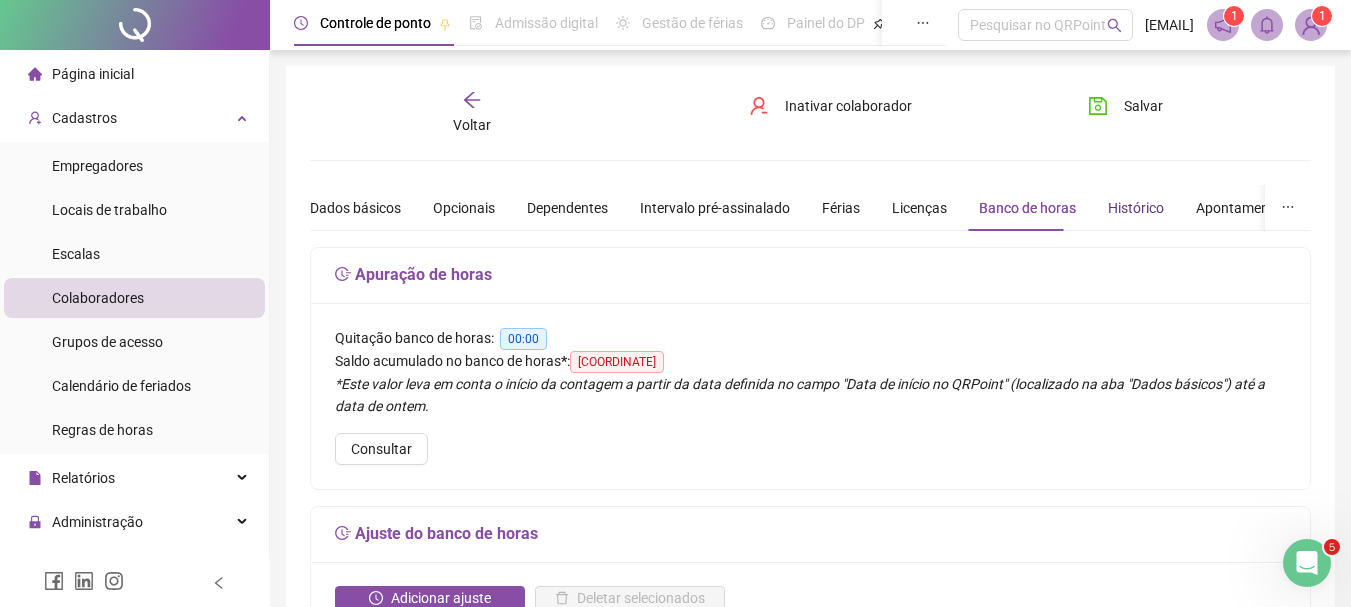 click on "Histórico" at bounding box center (1136, 208) 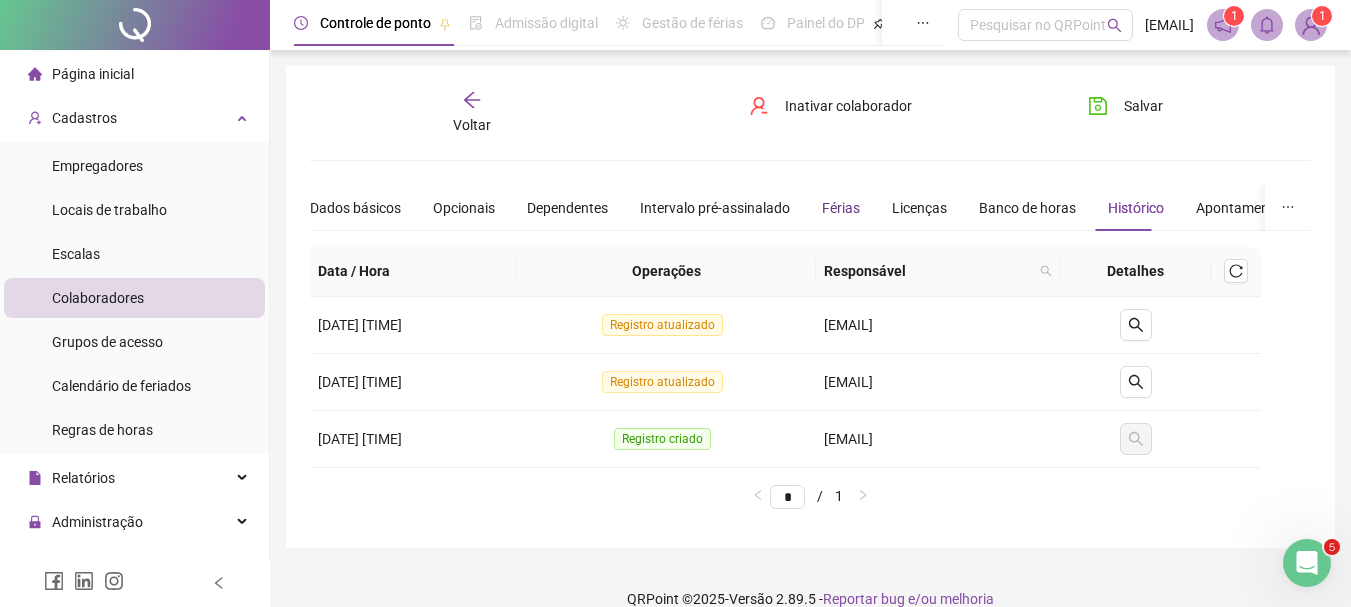 click on "Férias" at bounding box center [841, 208] 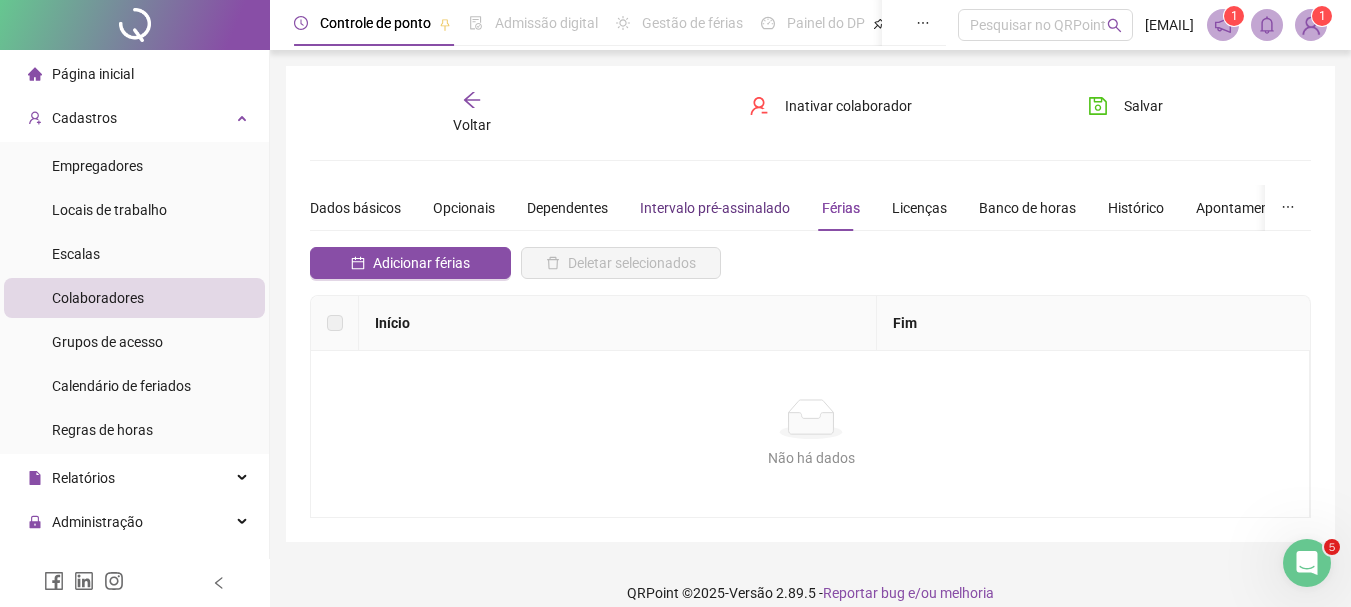 click on "Intervalo pré-assinalado" at bounding box center [715, 208] 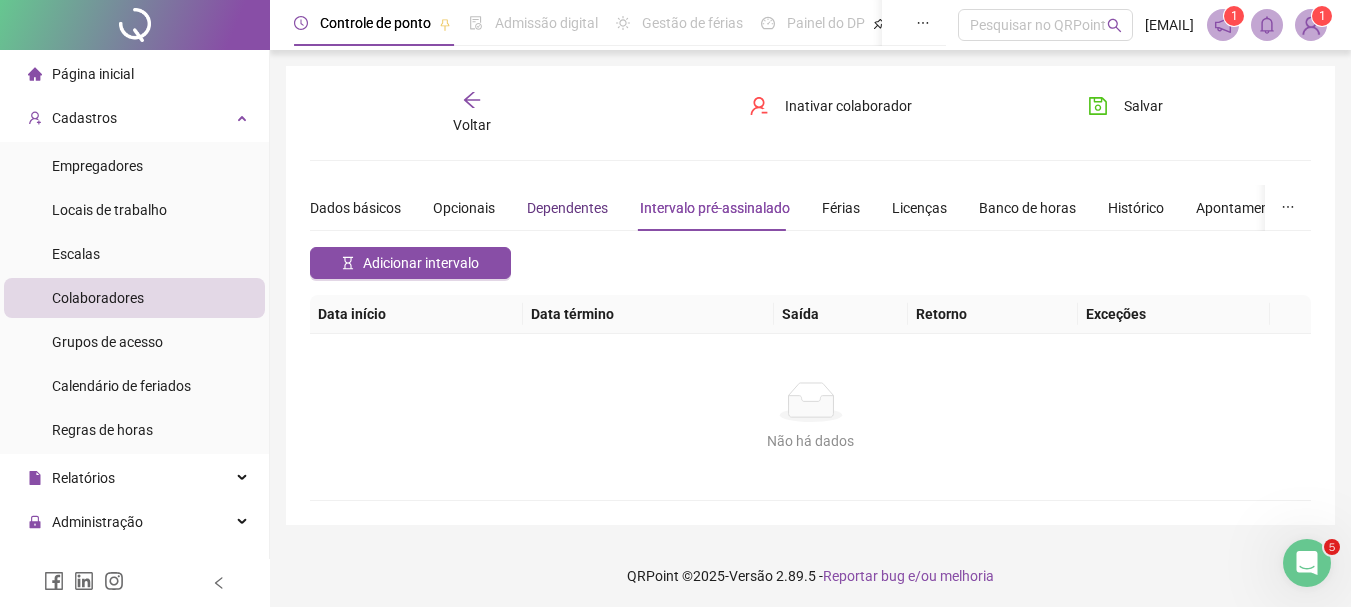 click on "Dependentes" at bounding box center [567, 208] 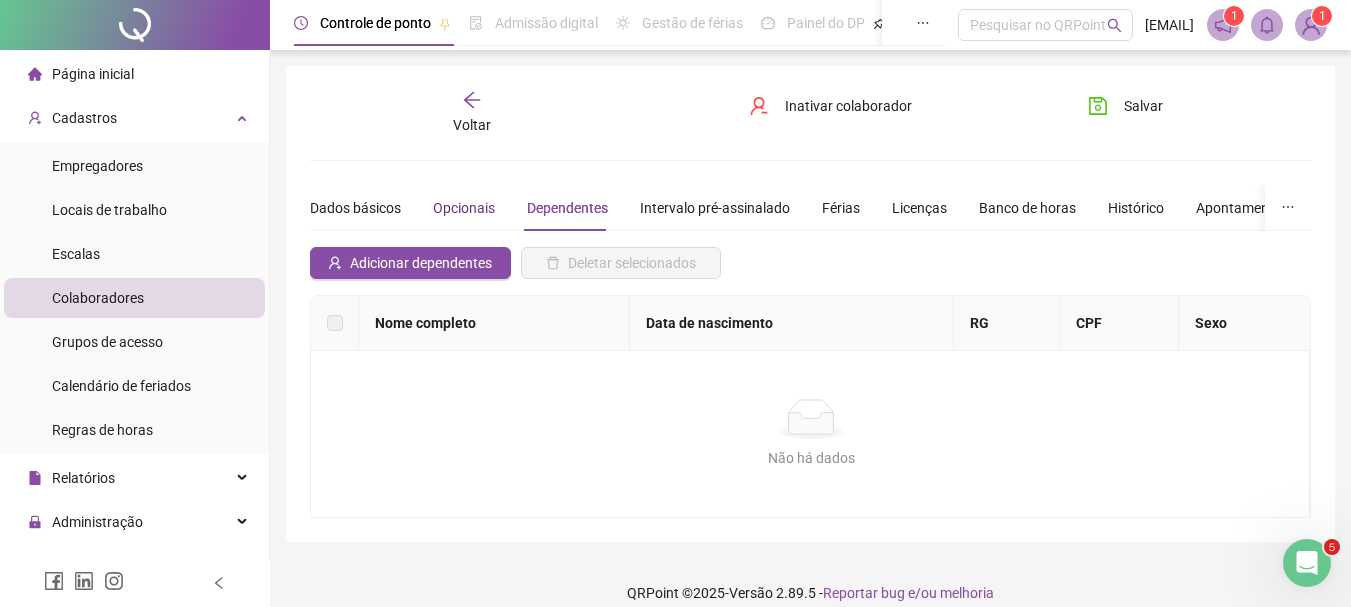 click on "Opcionais" at bounding box center (464, 208) 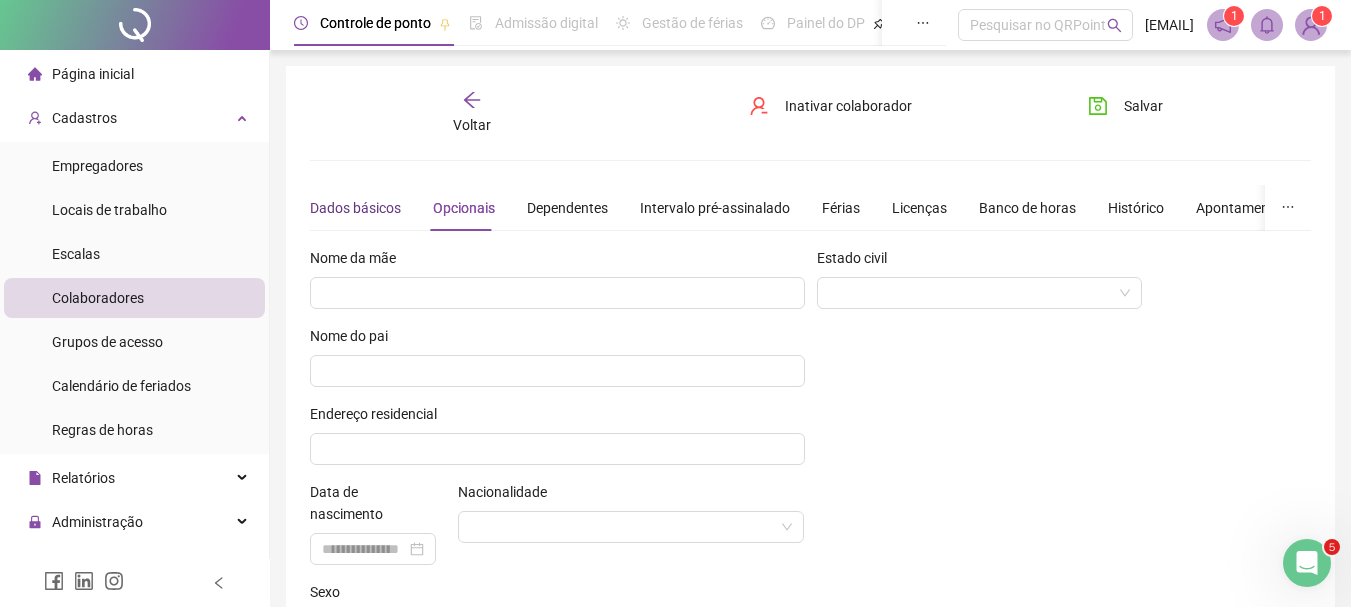 click on "Dados básicos" at bounding box center (355, 208) 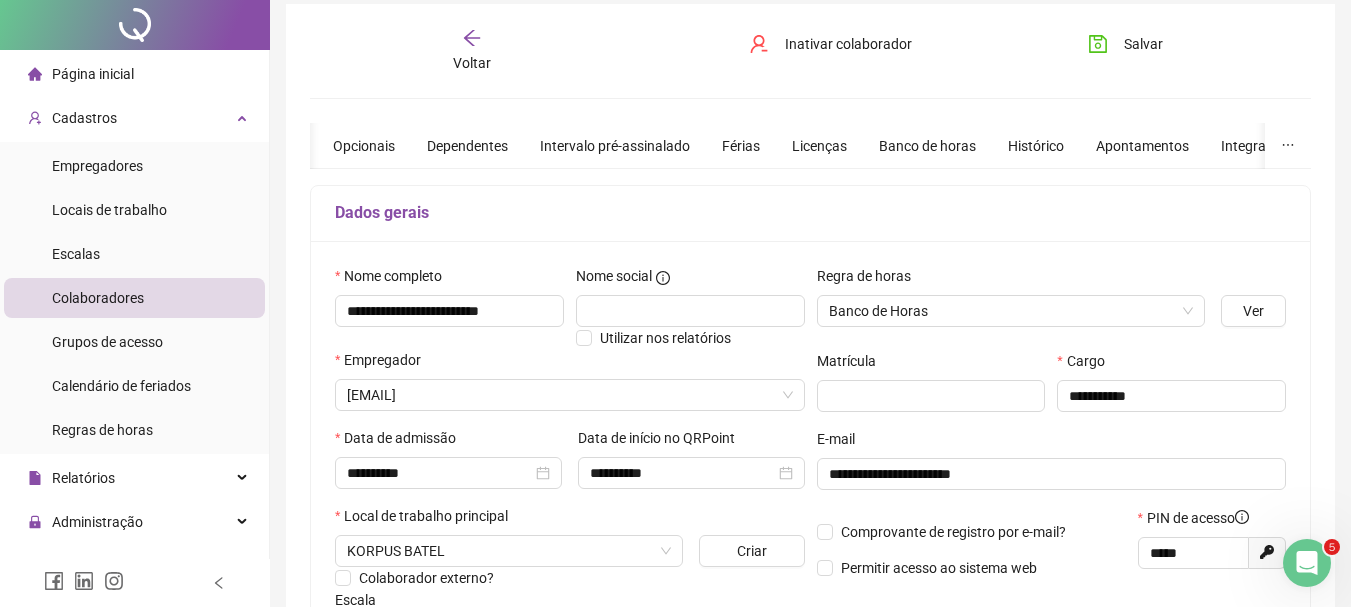 scroll, scrollTop: 0, scrollLeft: 0, axis: both 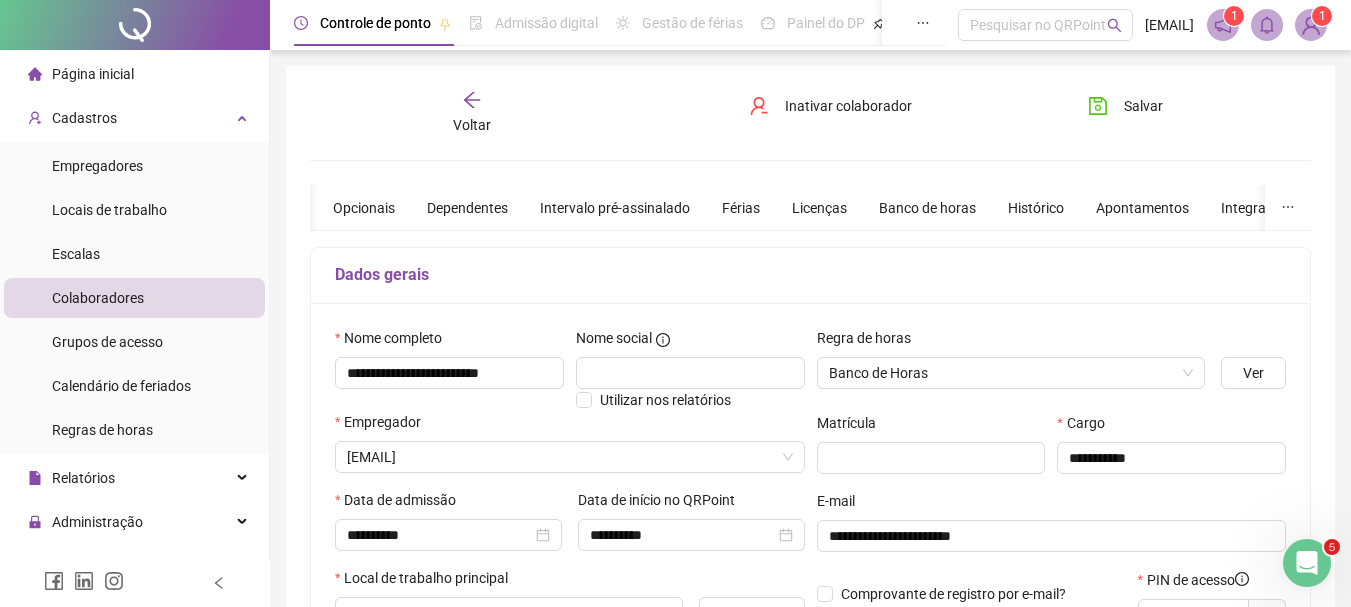 click at bounding box center [135, 25] 